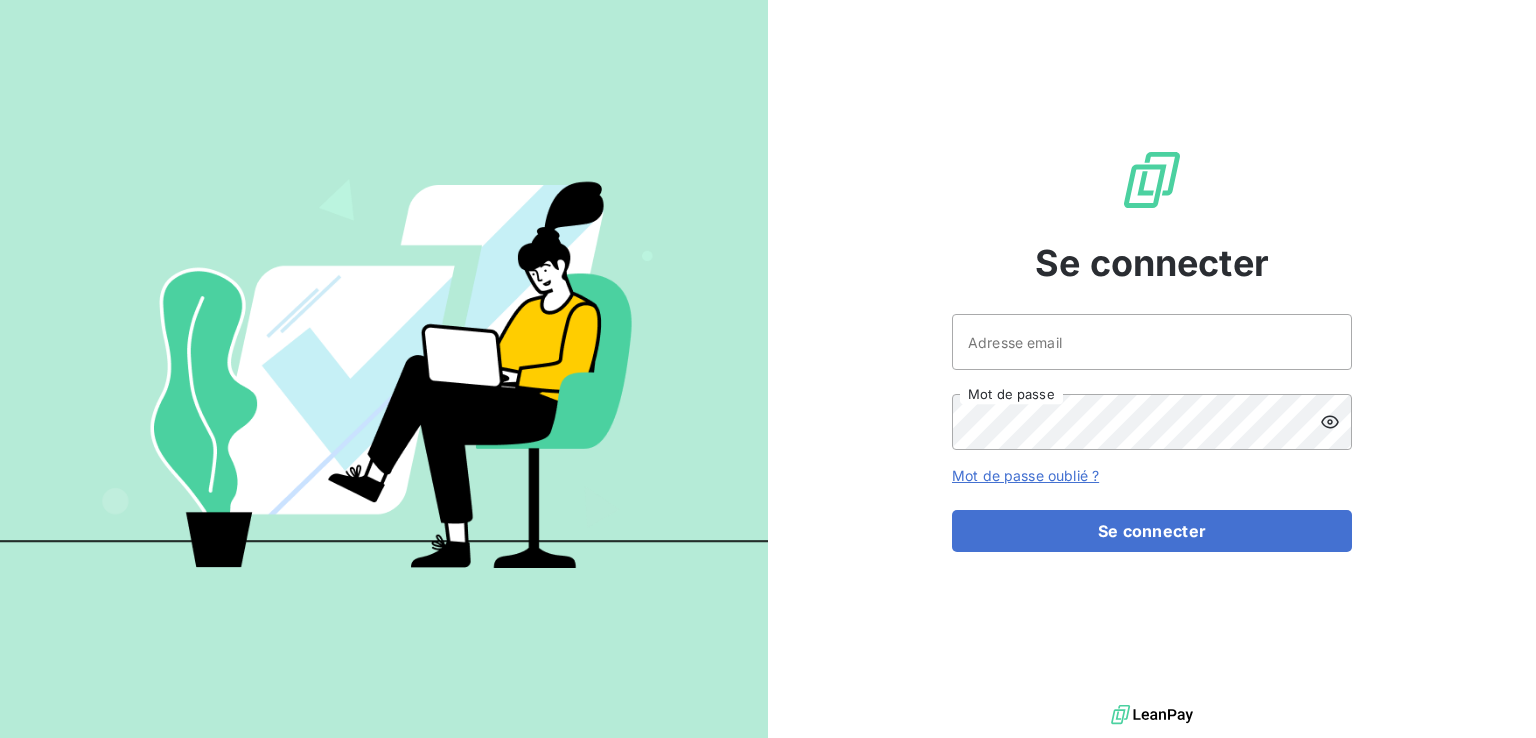 scroll, scrollTop: 0, scrollLeft: 0, axis: both 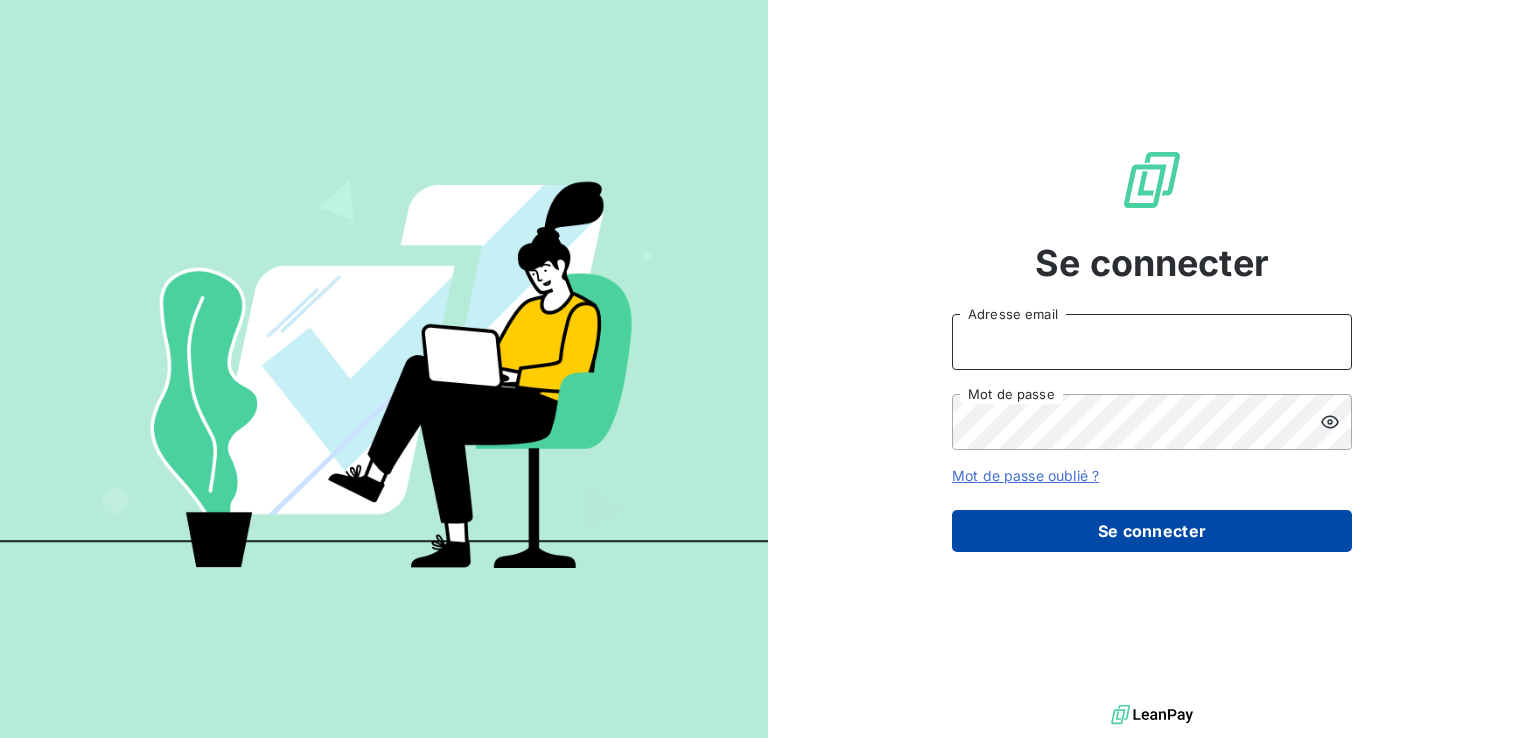 type on "[EMAIL]" 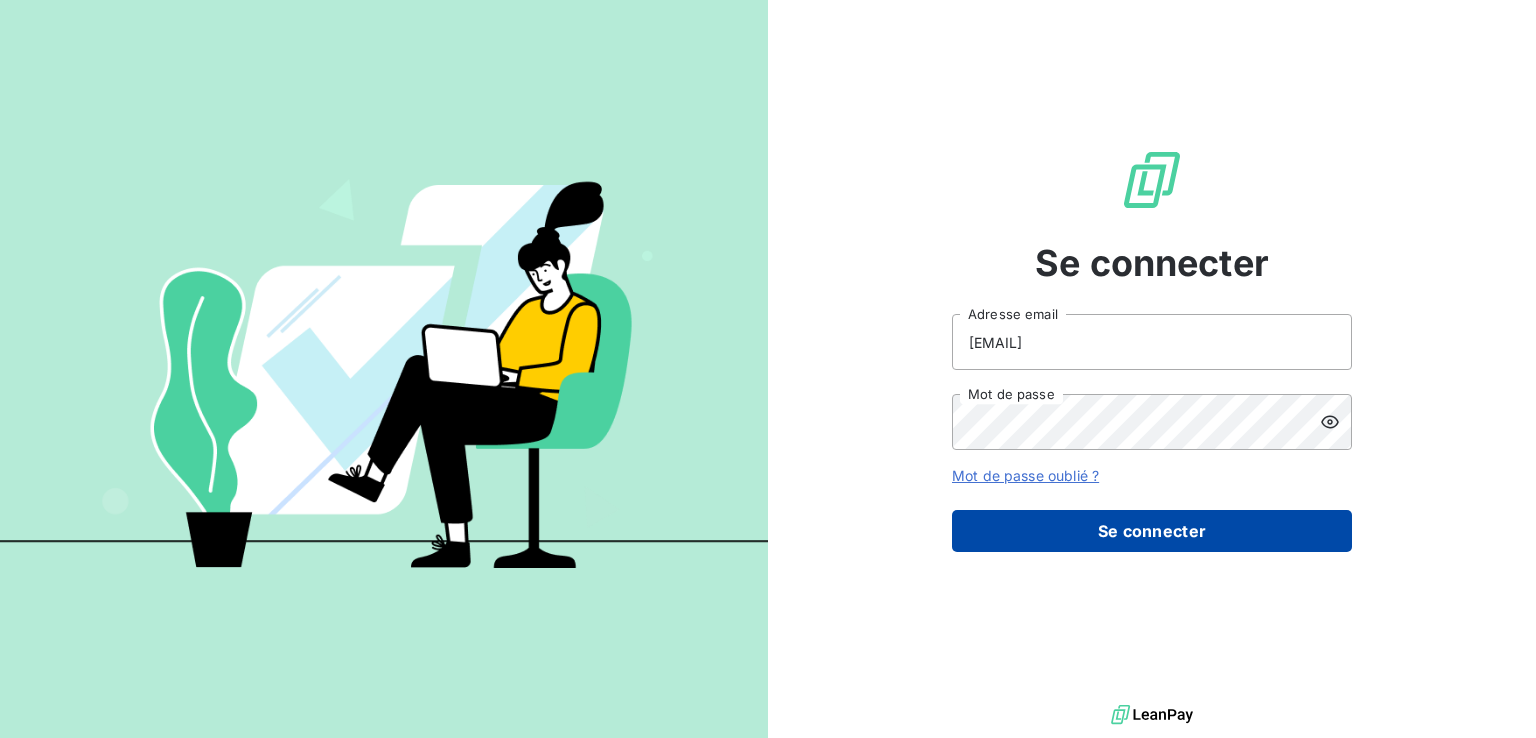 click on "Se connecter" at bounding box center (1152, 531) 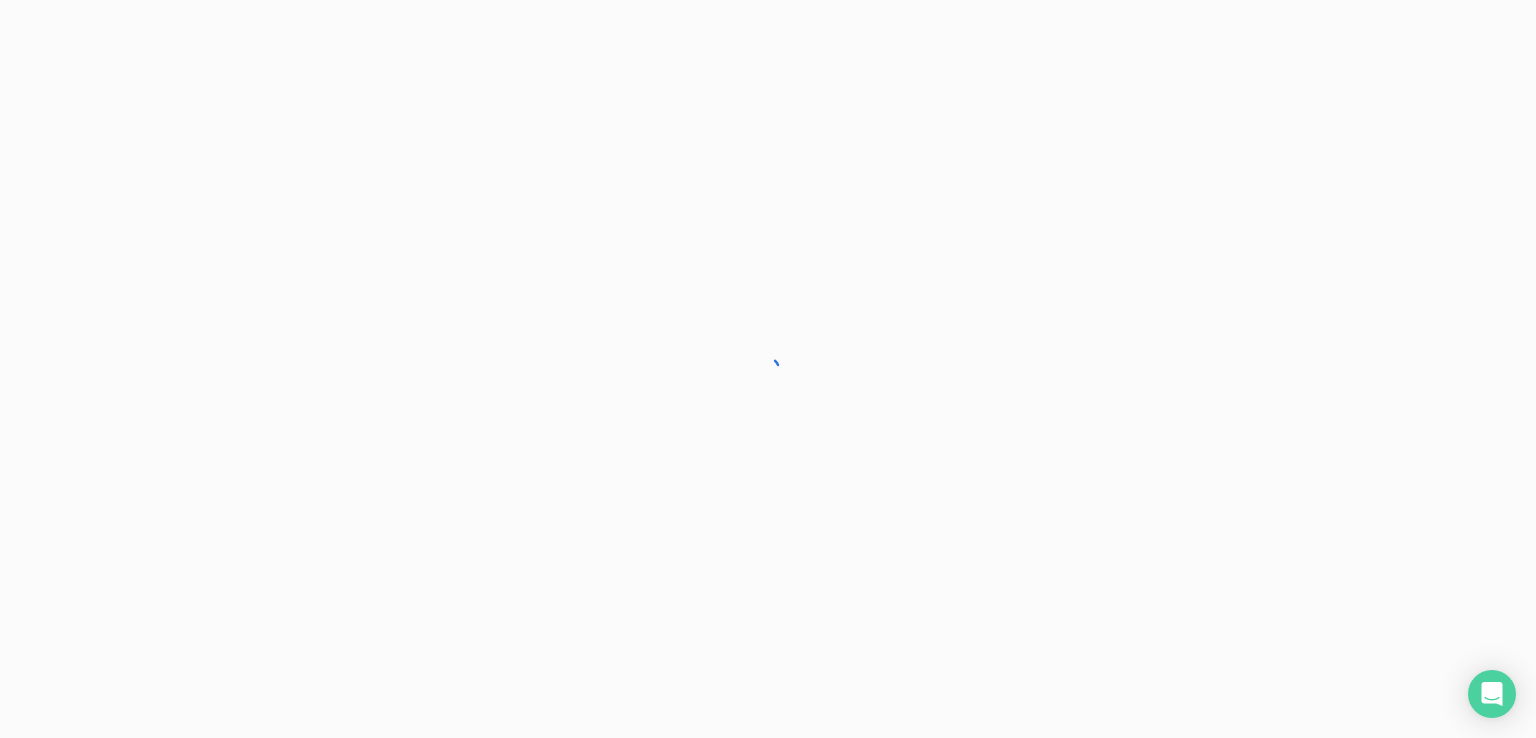 scroll, scrollTop: 0, scrollLeft: 0, axis: both 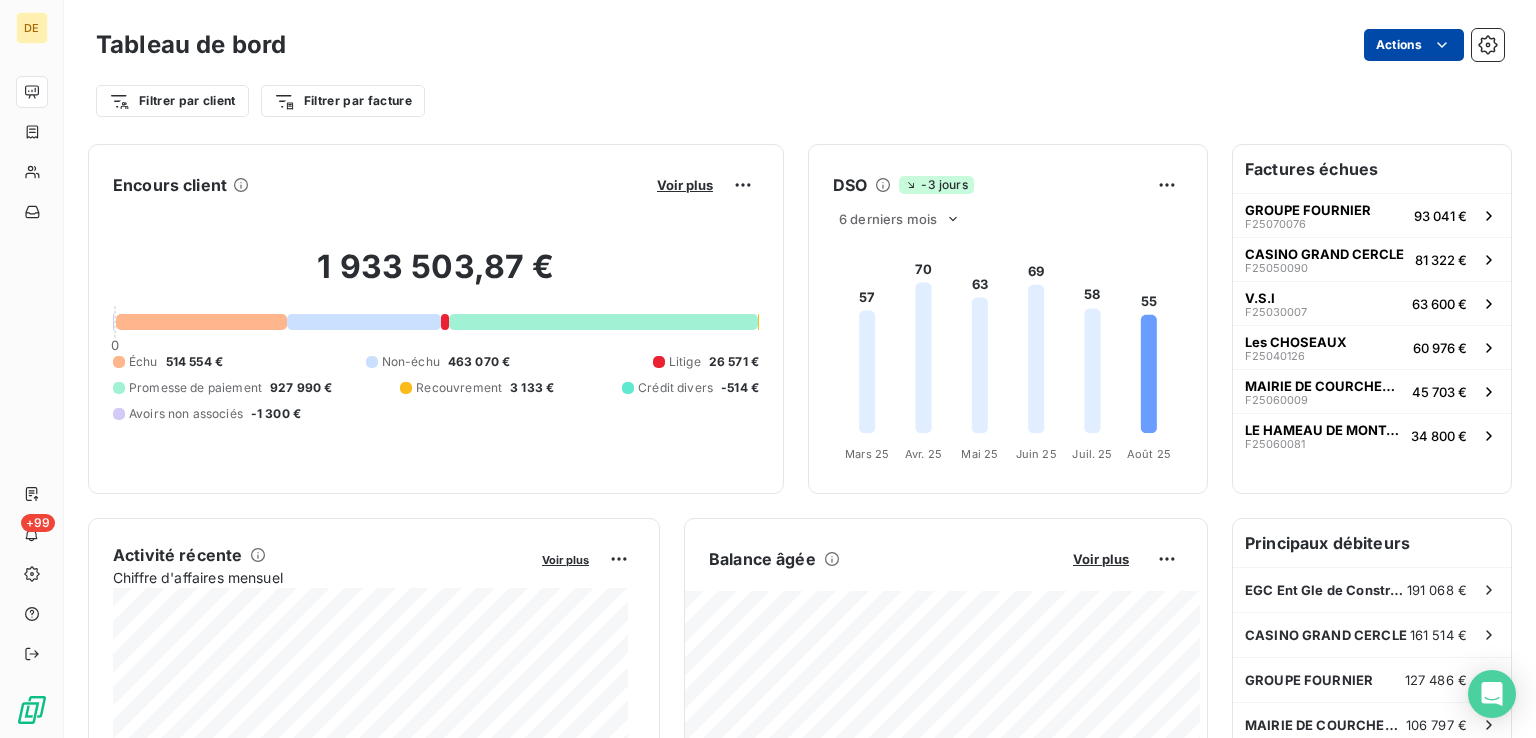 click on "DE +99 Tableau de bord Actions Filtrer par client Filtrer par facture Encours client   Voir plus 1 933 503,87 € 0 Échu 514 554 € Non-échu 463 070 €   Litige 26 571 € Promesse de paiement 927 990 € Recouvrement 3 133 € Critédit divers -514 € Avoirs non associés -1 300 € DSO -3 jours 6 derniers mois 57 70 63 69 58 55 Mars 25 Mars 25 Avr. 25 Avr. 25 Mai 25 Mai 25 Juin 25 Juin 25 Juil. 25 Juil. 25 Août 25 Août 25 Activité récente Chiffre d'affaires mensuel Voir plus
1 232 473,45 €
Échu
99 478,28 €
Non-échu Payé Avoirs" at bounding box center [768, 369] 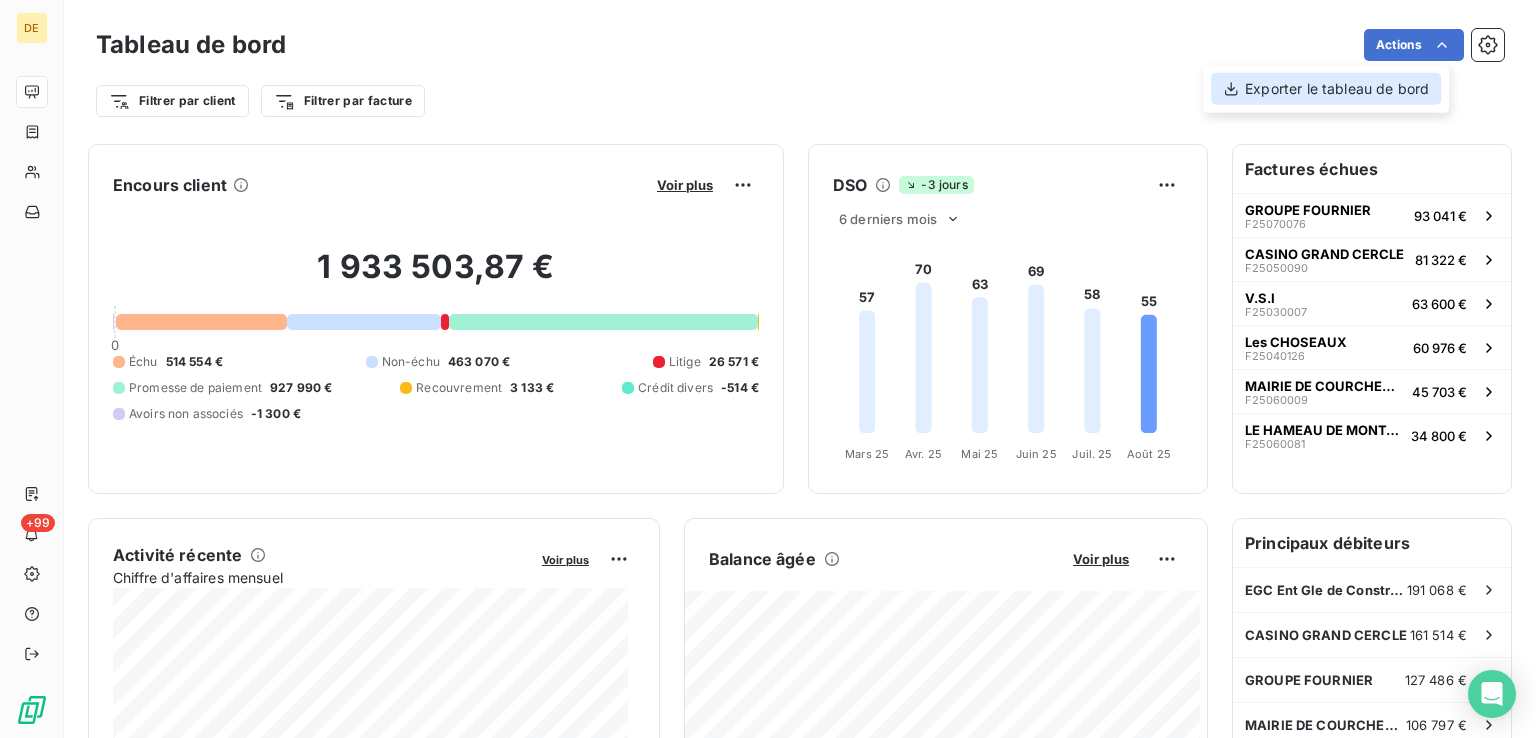 click on "Exporter le tableau de bord" at bounding box center (1326, 89) 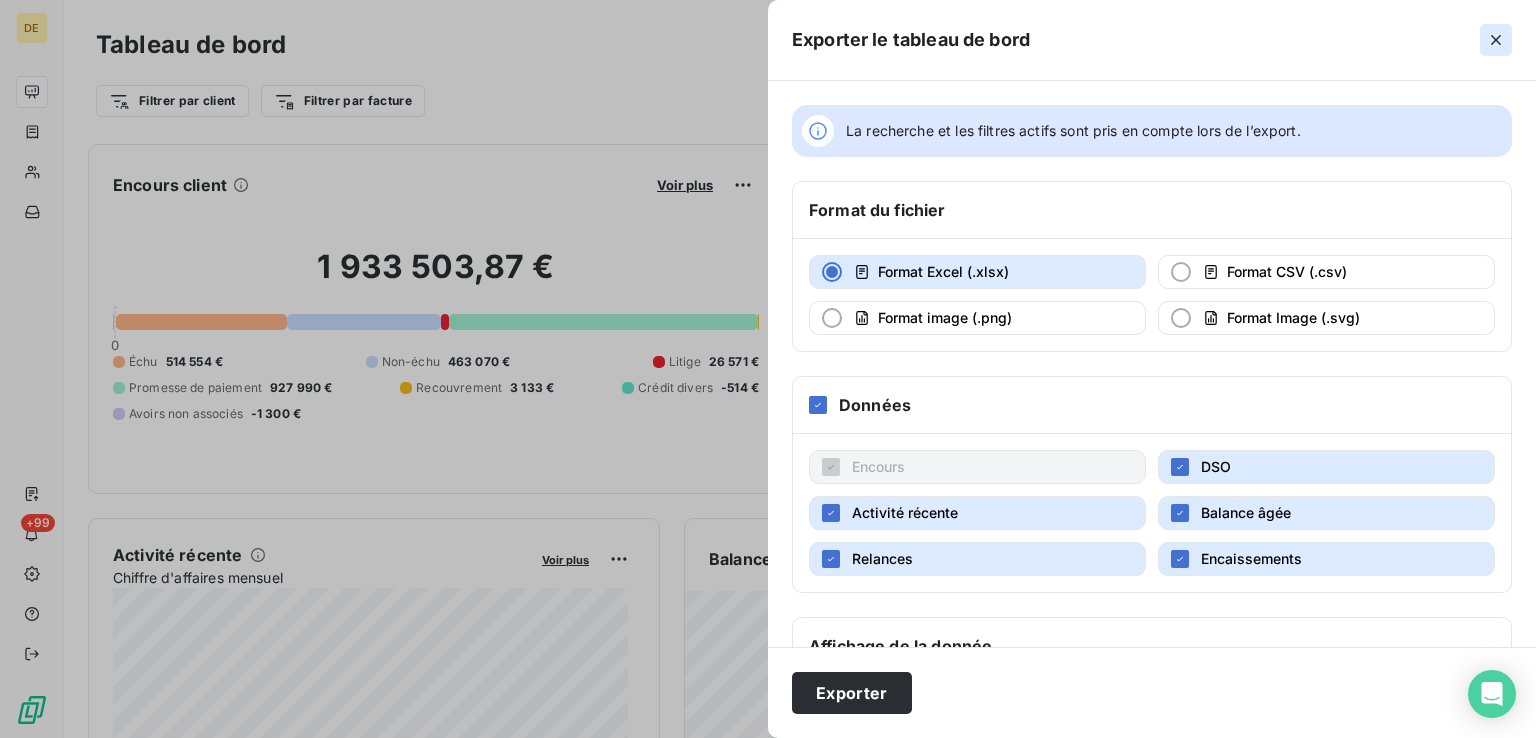 click 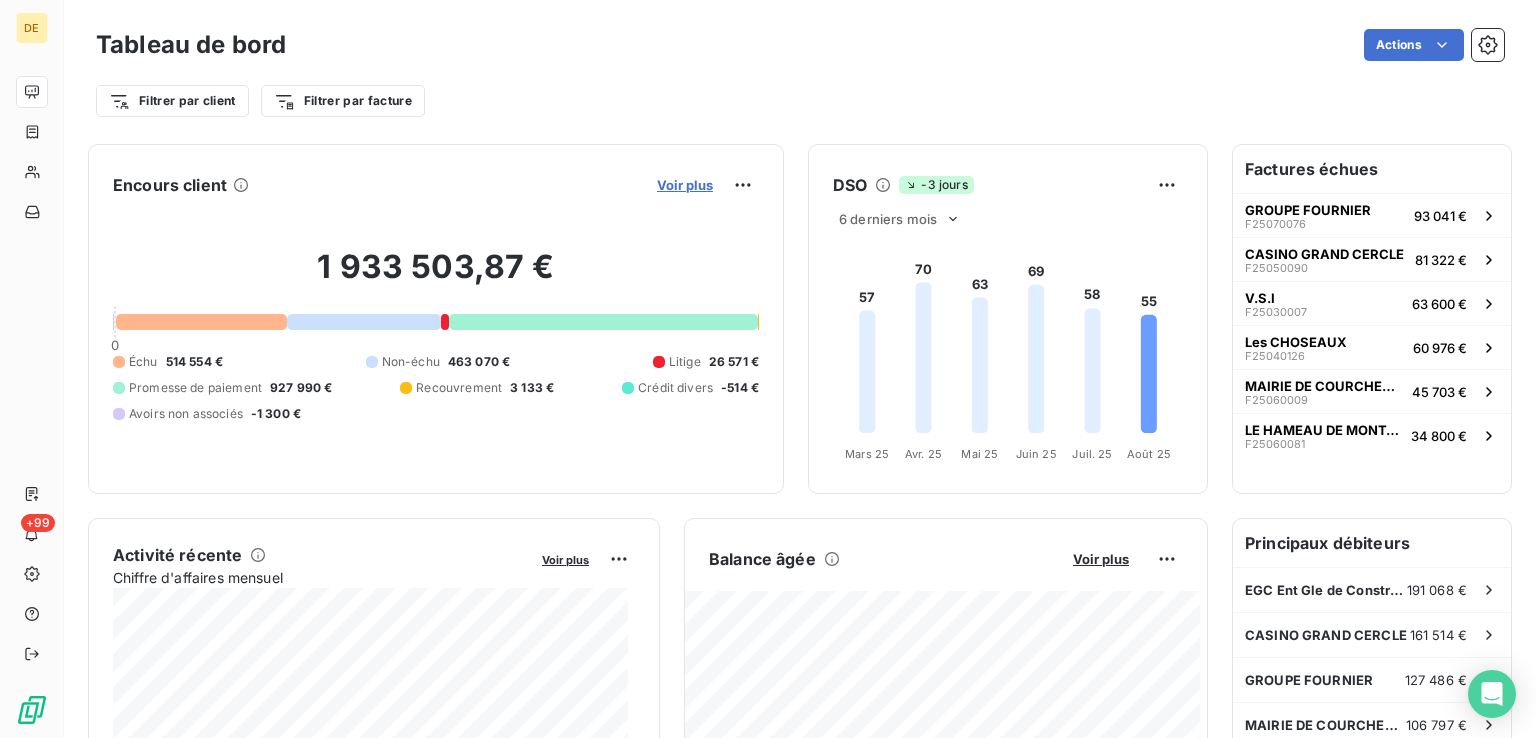 click on "Voir plus" at bounding box center (685, 185) 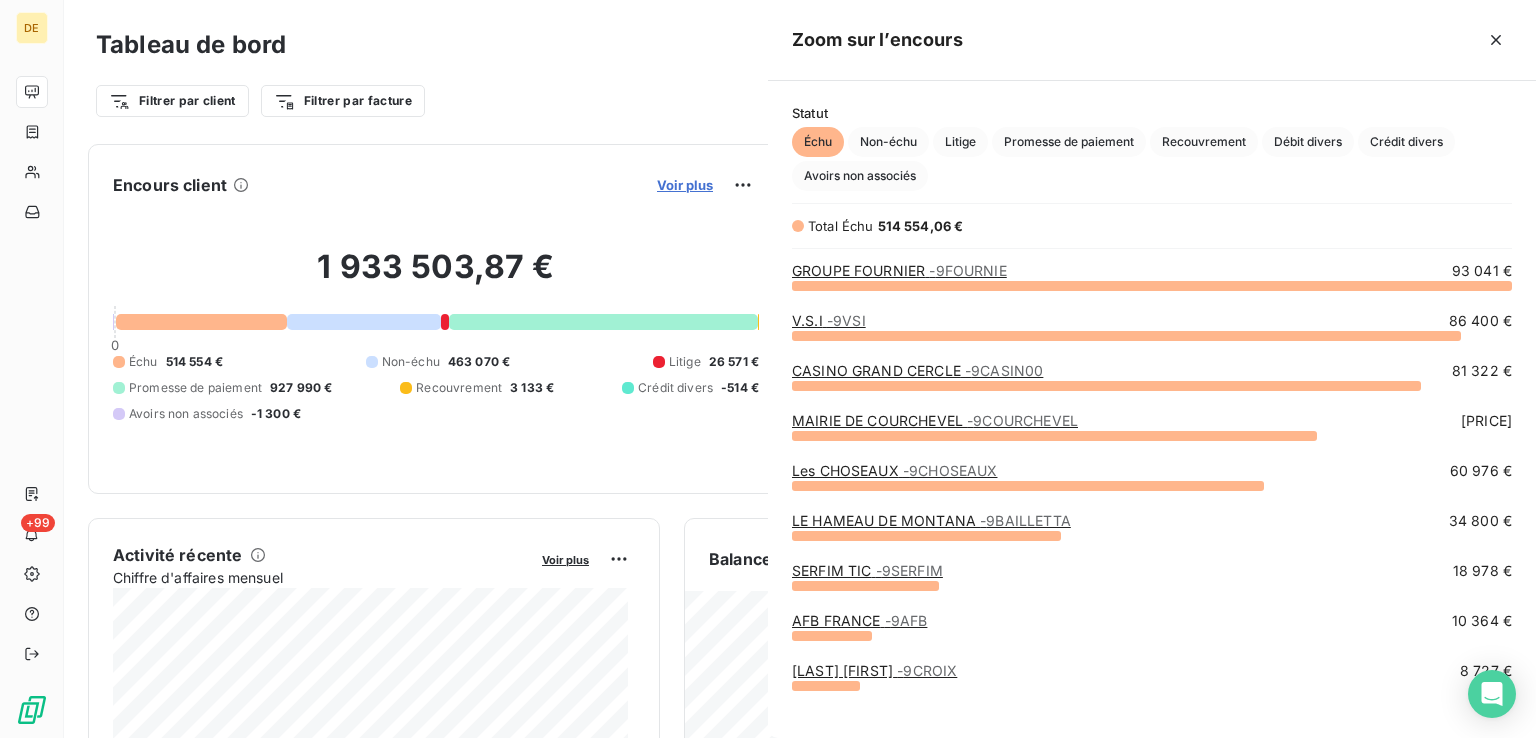 scroll, scrollTop: 16, scrollLeft: 16, axis: both 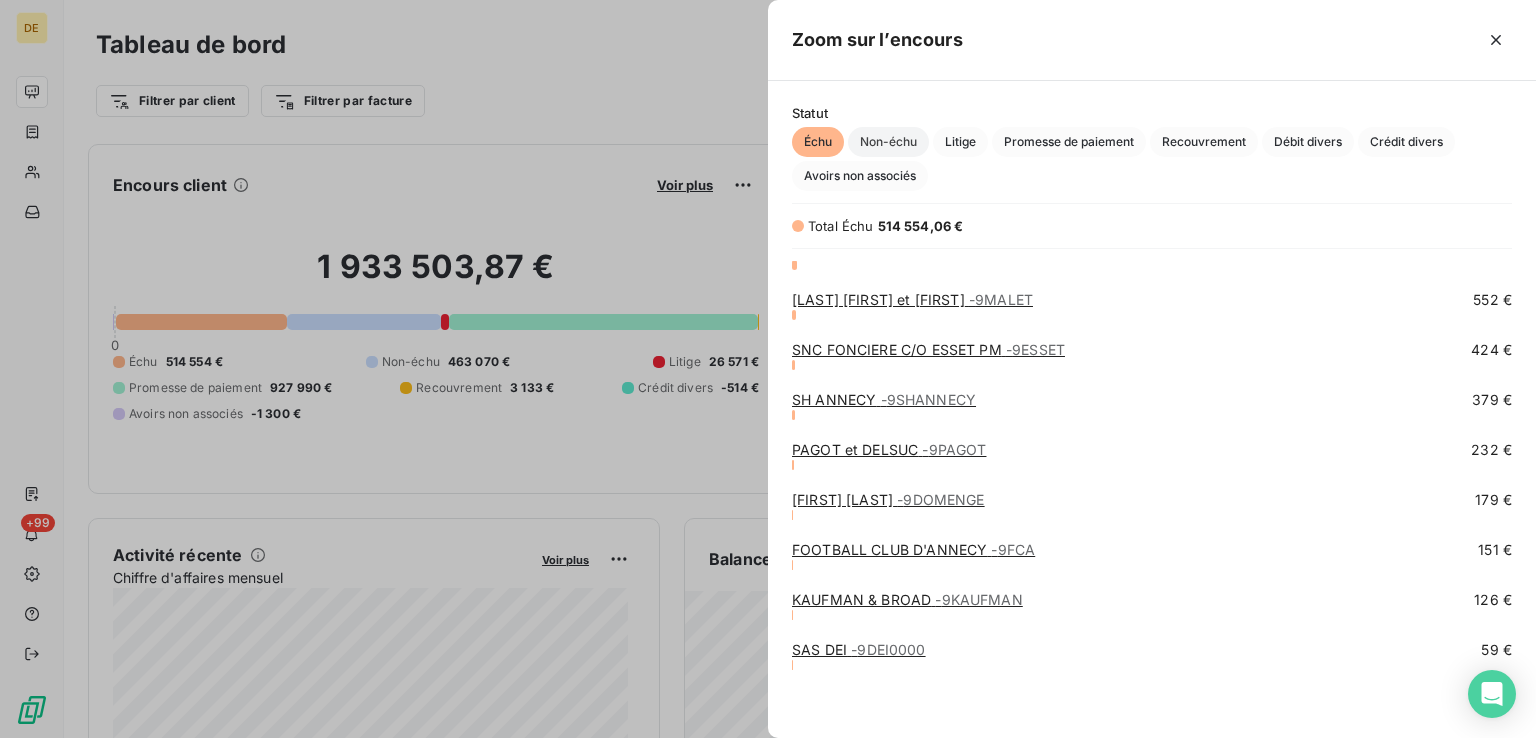 click on "Non-échu" at bounding box center (888, 142) 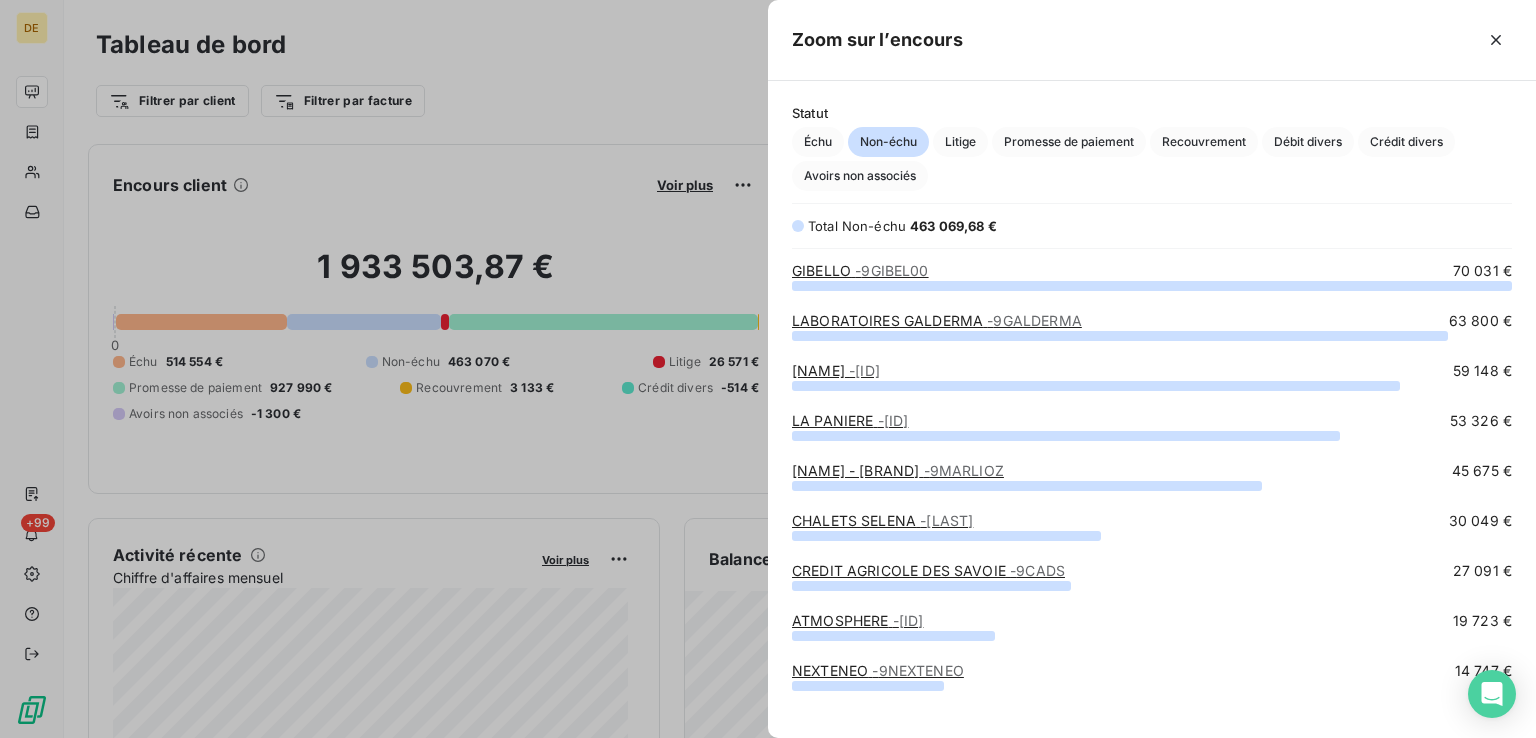 scroll, scrollTop: 16, scrollLeft: 16, axis: both 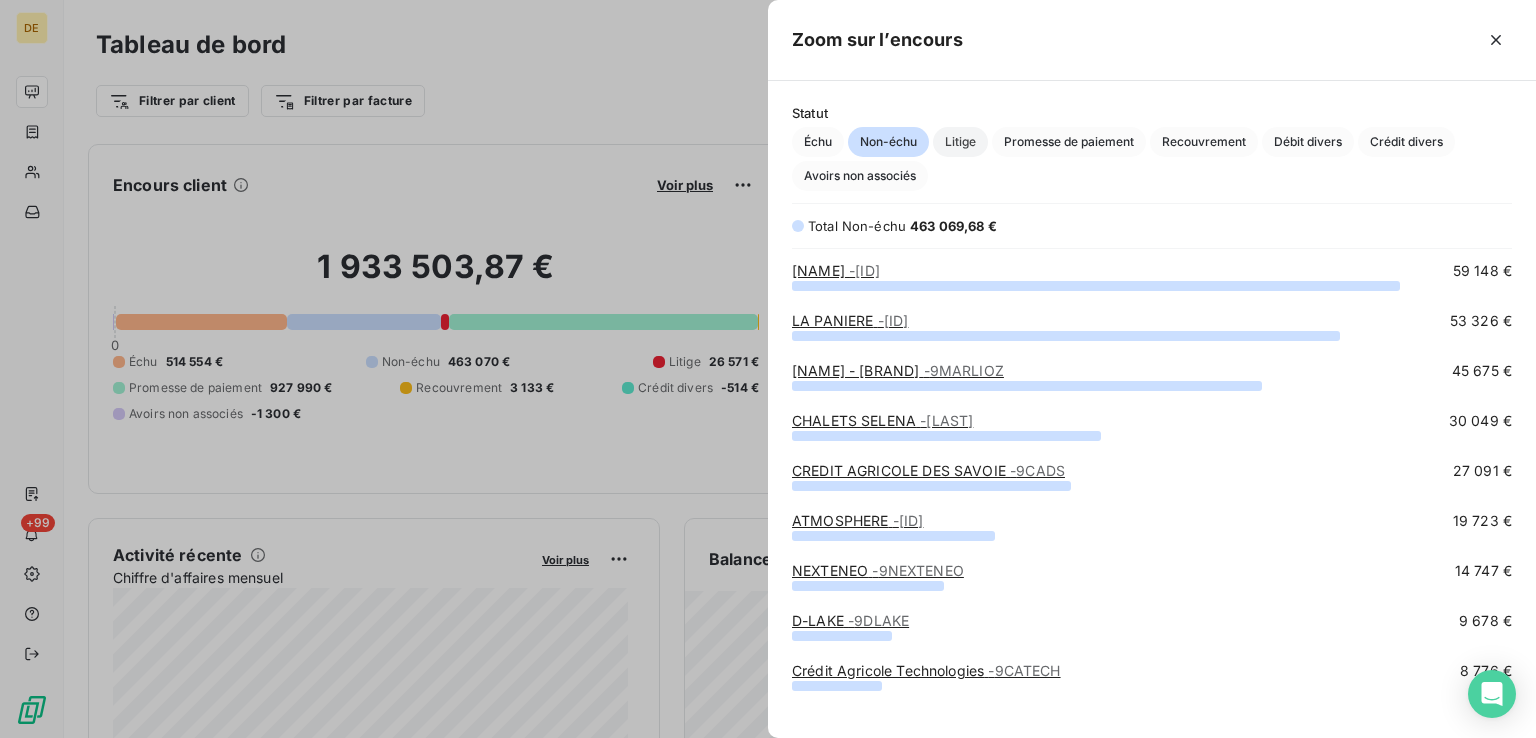 click on "Litige" at bounding box center (960, 142) 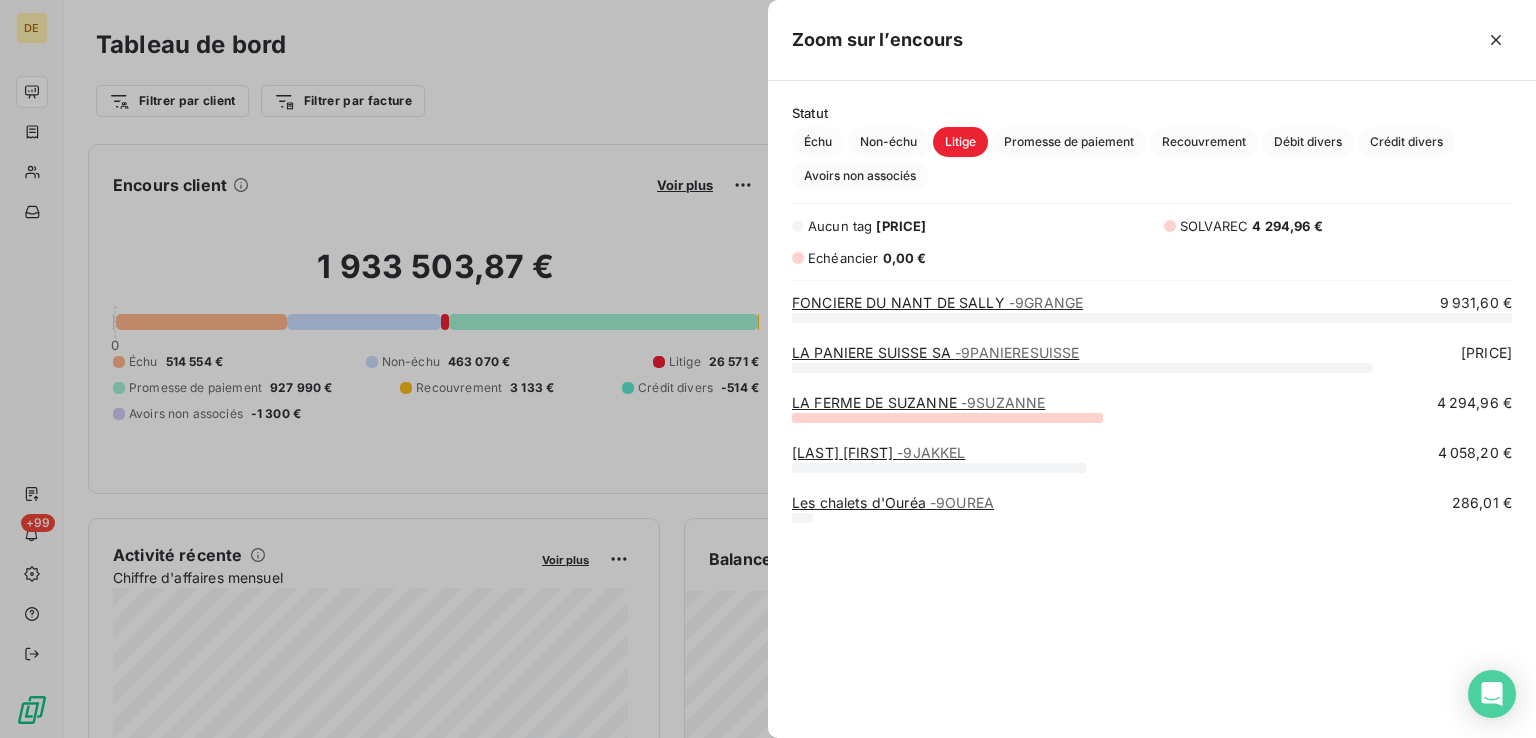 scroll, scrollTop: 16, scrollLeft: 16, axis: both 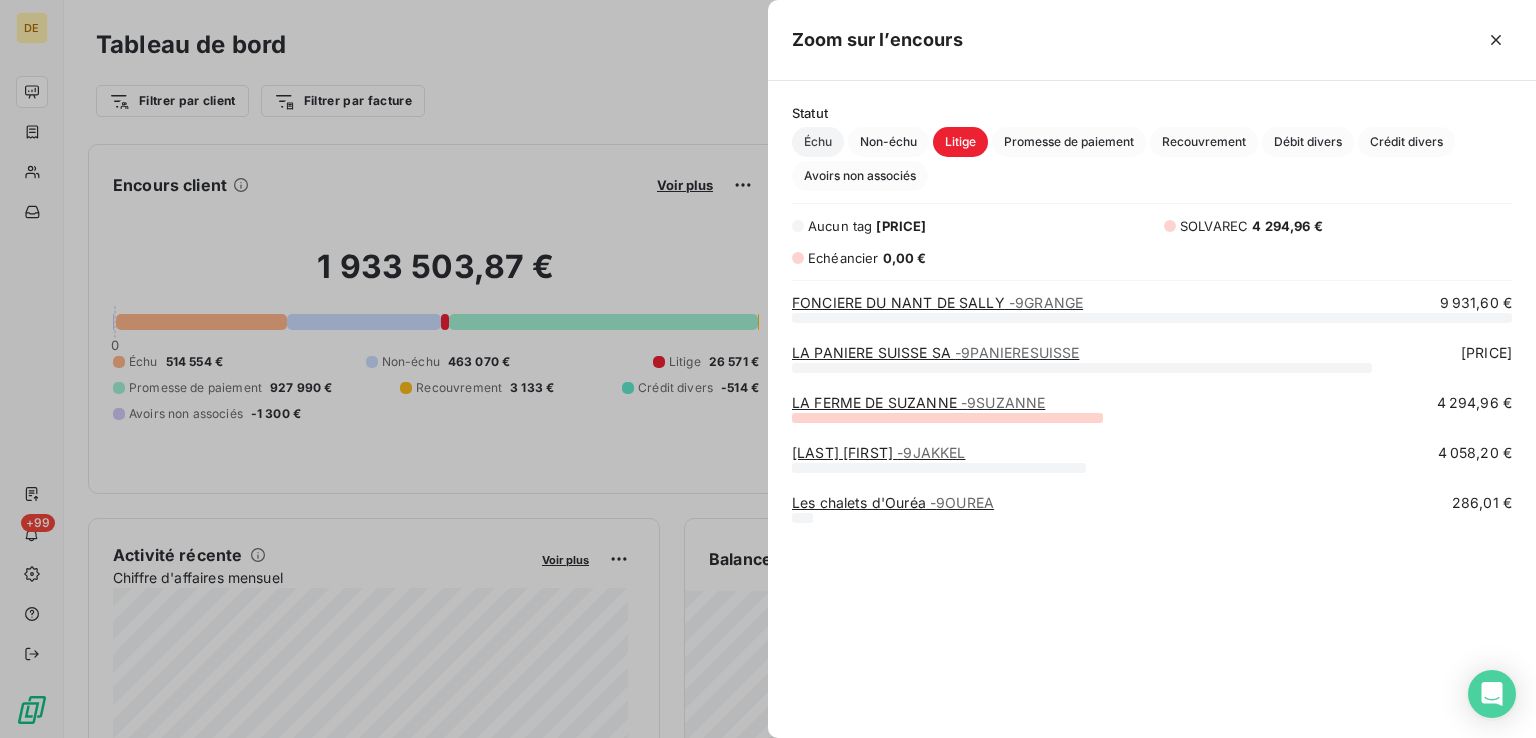 click on "Échu" at bounding box center [818, 142] 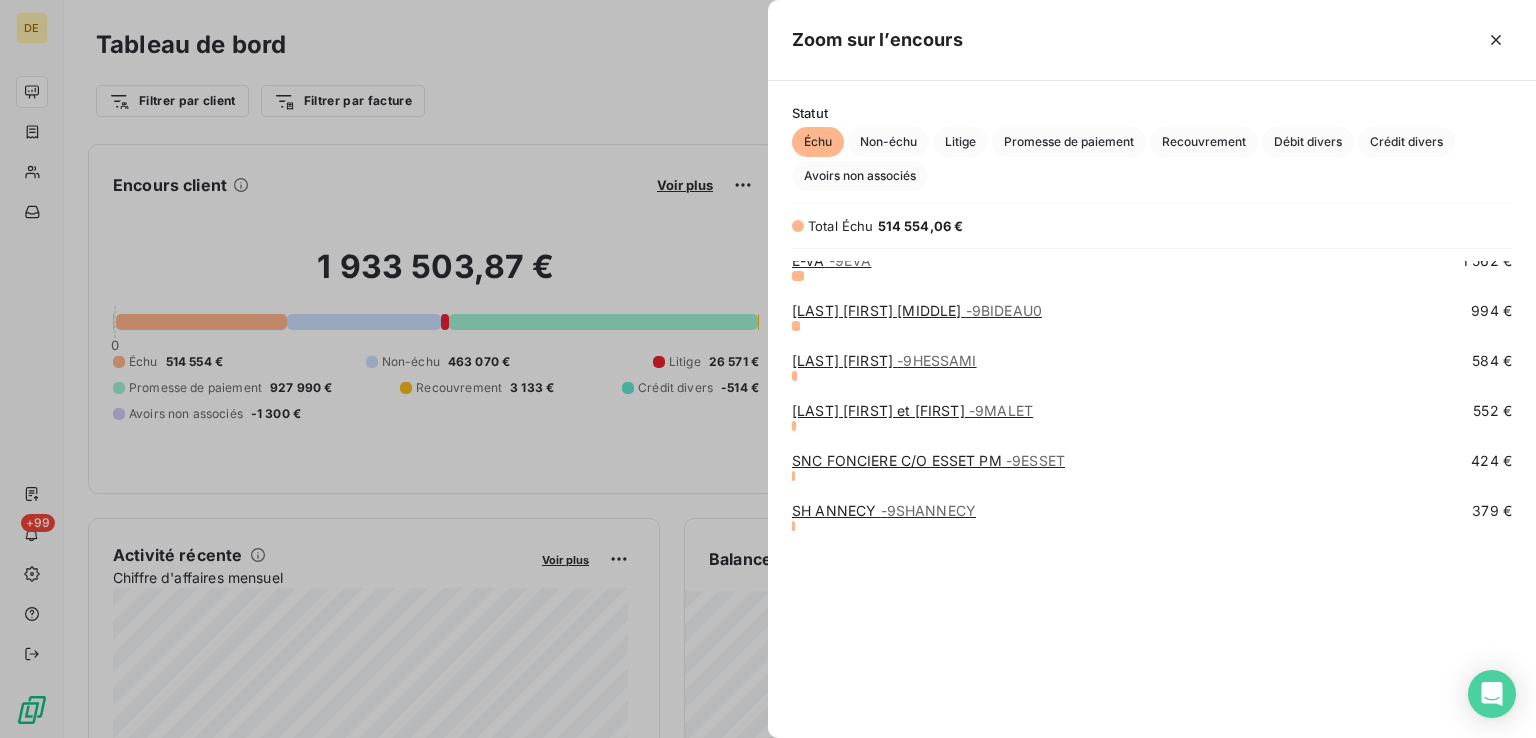 scroll, scrollTop: 771, scrollLeft: 0, axis: vertical 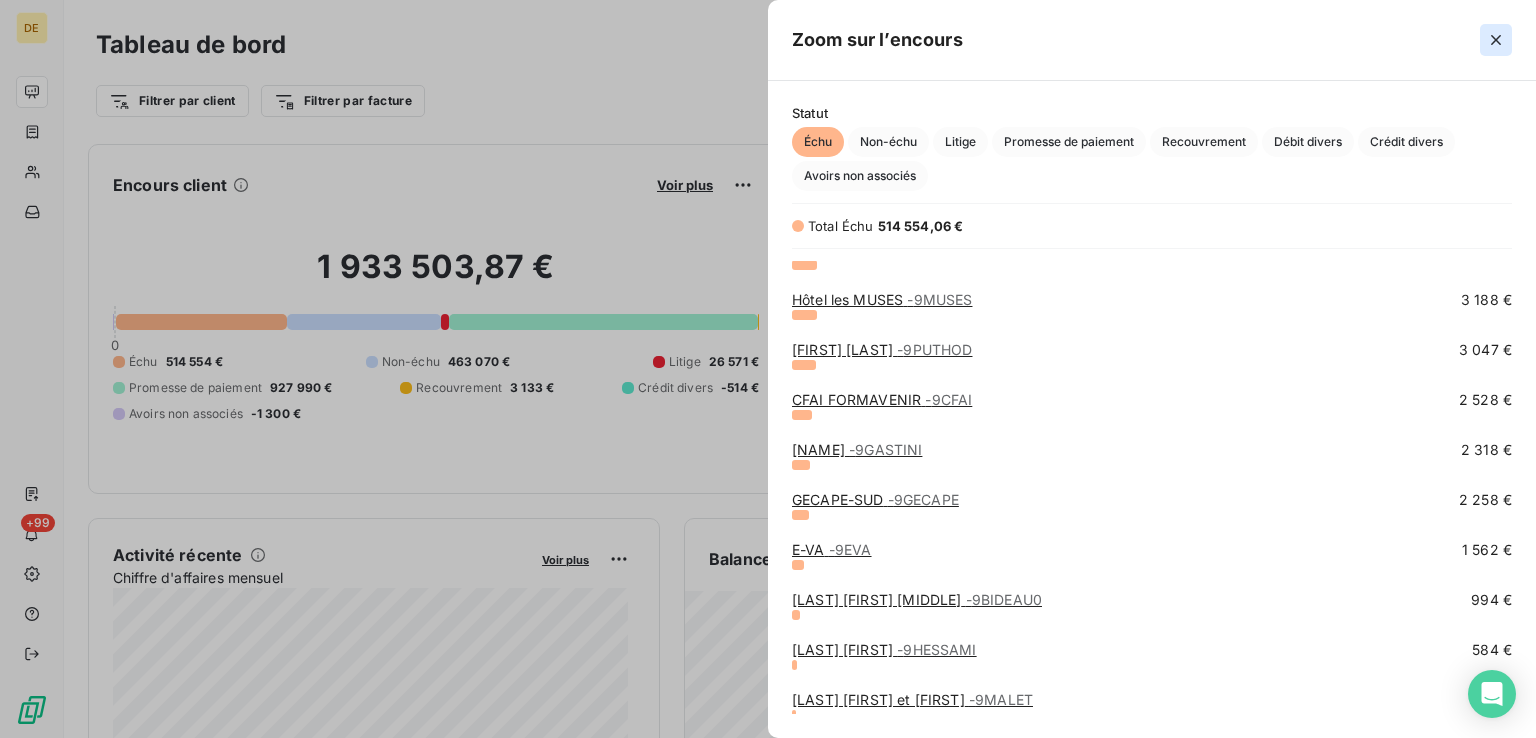 click 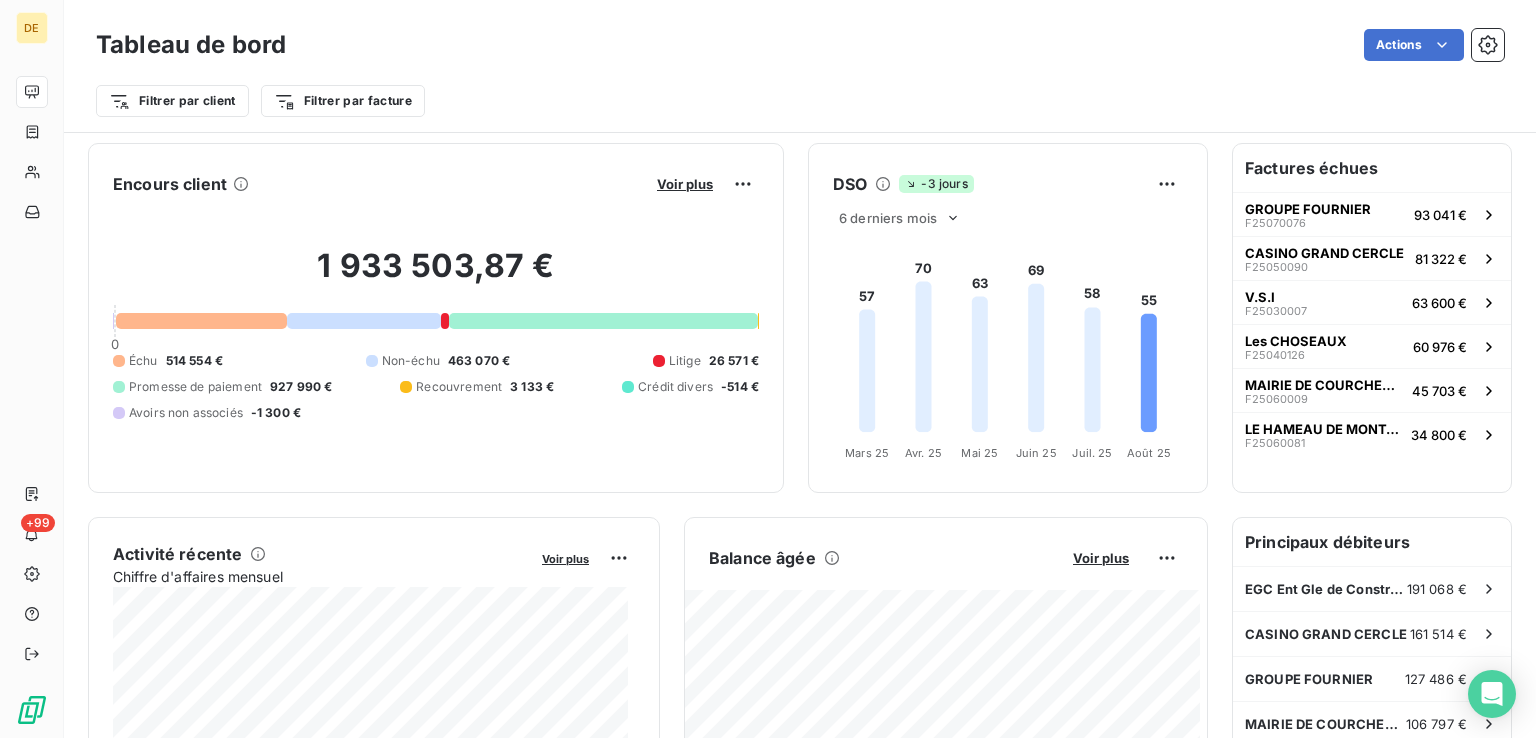 scroll, scrollTop: 0, scrollLeft: 0, axis: both 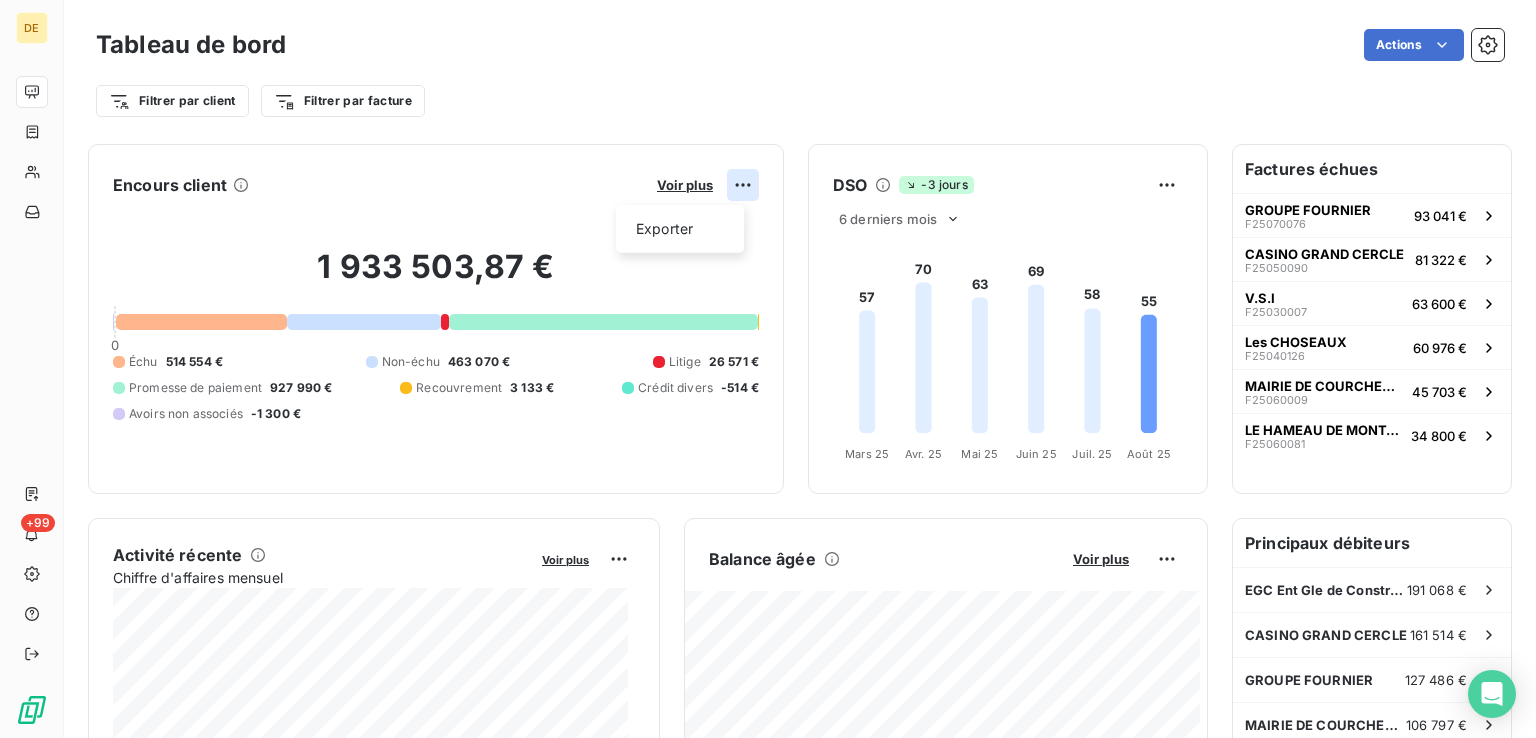 click on "DE +99 Tableau de bord Actions Filtrer par client Filtrer par facture Encours client   Voir plus [PRICE] 0 Échu [PRICE] Non-échu [PRICE]   Litige [PRICE] Promesse de paiement [PRICE] Recouvrement [PRICE] Crédit divers [PRICE] Avoirs non associés [PRICE] DSO -3 jours 6 derniers mois 57 70 63 69 58 55 Mars 25 Mars 25 Avr. 25 Avr. 25 Mai 25 Mai 25 Juin 25 Juin 25 Juil. 25 Juil. 25 Août 25 Août 25 Activité récente Chiffre d'affaires mensuel Voir plus
[PRICE]
Échu
[PRICE]
Non-échu" at bounding box center [768, 369] 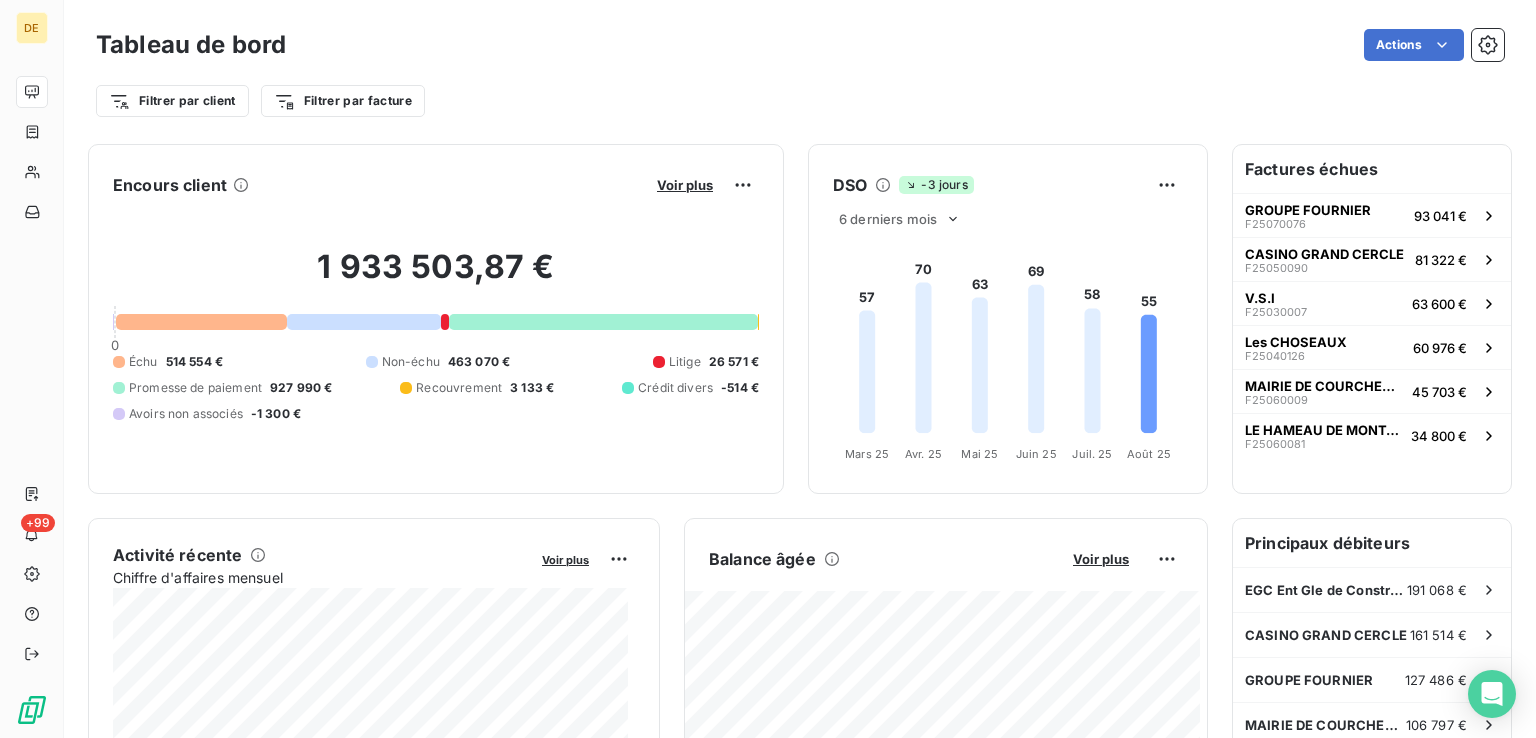 click on "DE +99 Tableau de bord Actions Filtrer par client Filtrer par facture Encours client   Voir plus 1 933 503,87 € 0 Échu 514 554 € Non-échu 463 070 €   Litige 26 571 € Promesse de paiement 927 990 € Recouvrement 3 133 € Critédit divers -514 € Avoirs non associés -1 300 € DSO -3 jours 6 derniers mois 57 70 63 69 58 55 Mars 25 Mars 25 Avr. 25 Avr. 25 Mai 25 Mai 25 Juin 25 Juin 25 Juil. 25 Juil. 25 Août 25 Août 25 Activité récente Chiffre d'affaires mensuel Voir plus
1 232 473,45 €
Échu
99 478,28 €
Non-échu Payé Avoirs" at bounding box center (768, 369) 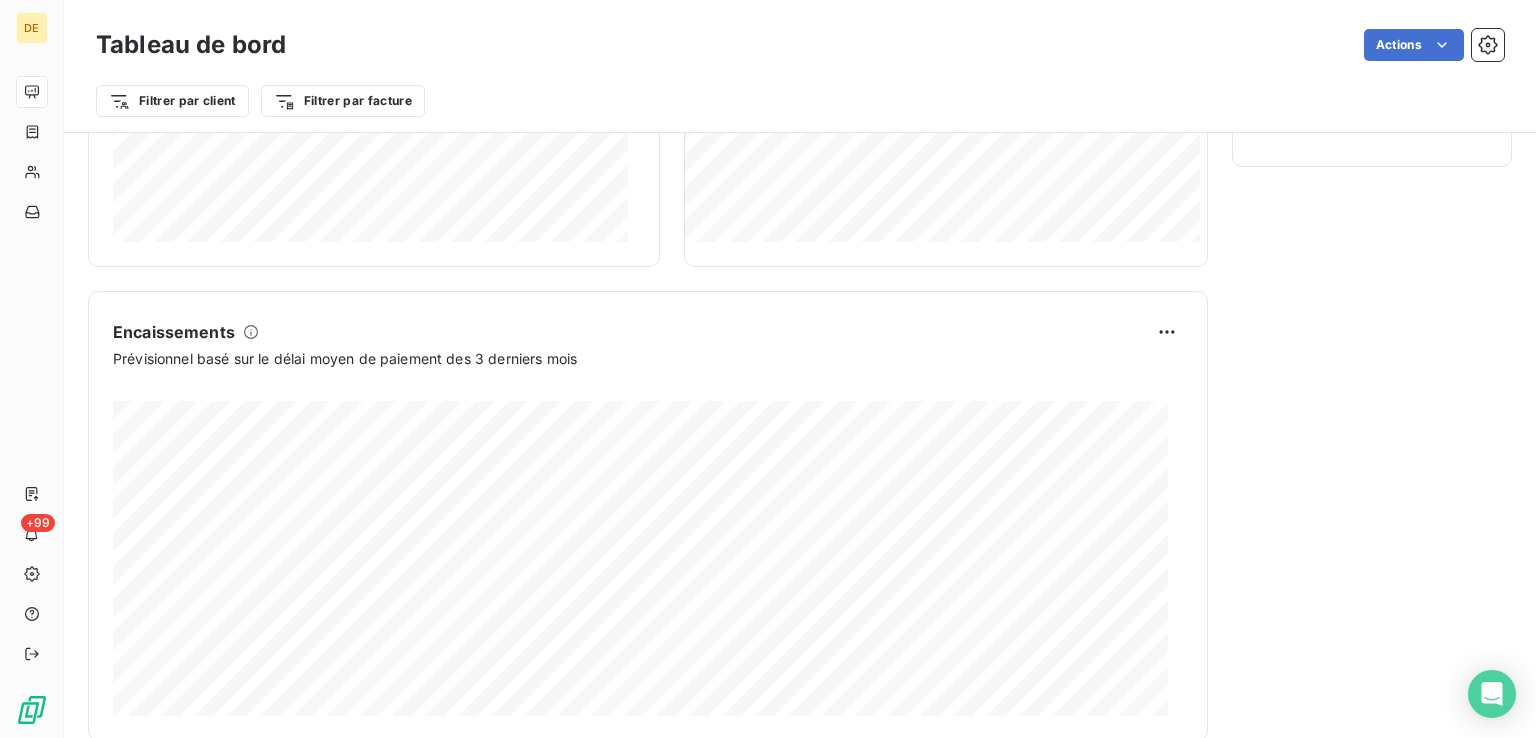 scroll, scrollTop: 737, scrollLeft: 0, axis: vertical 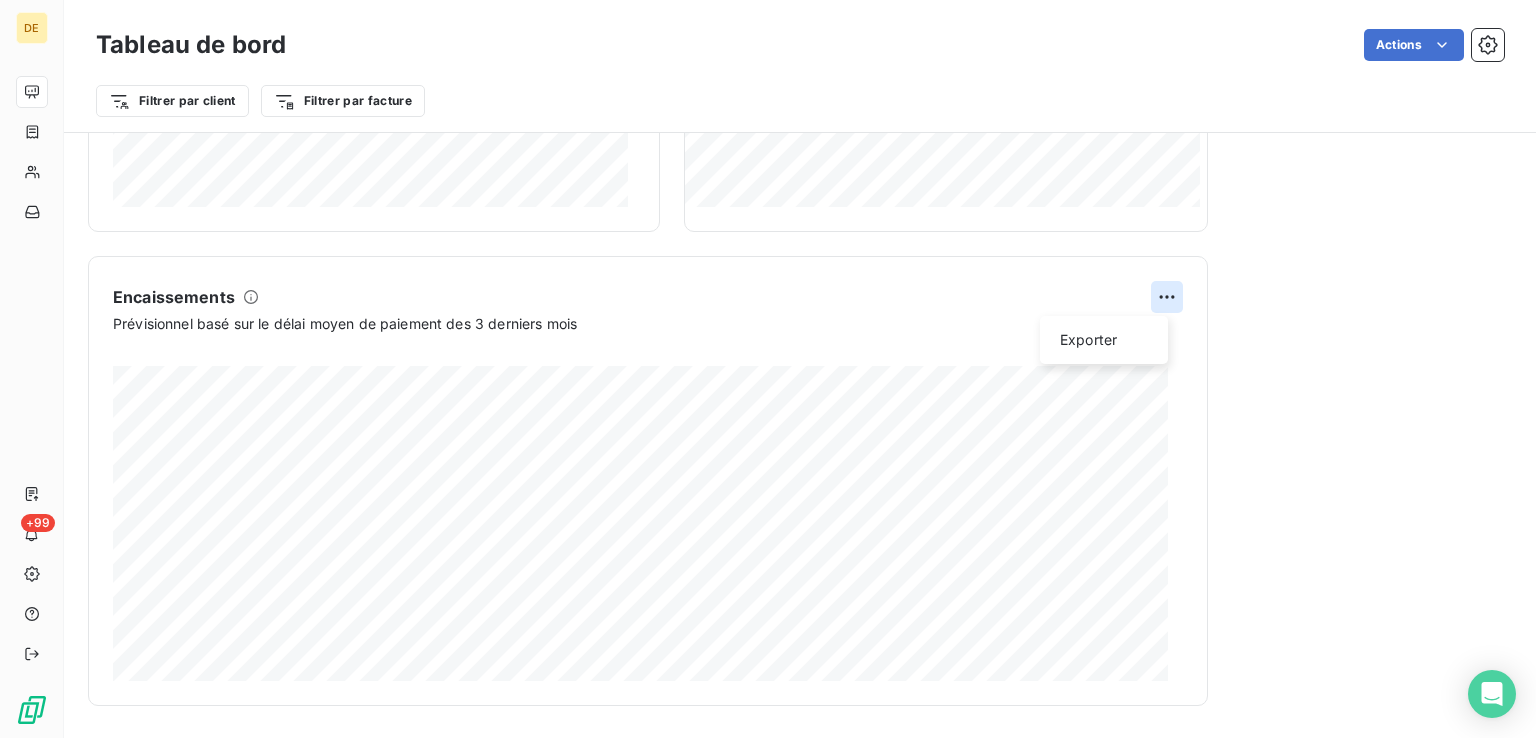 click on "DE +99 Tableau de bord Actions Filtrer par client Filtrer par facture Encours client   Voir plus [PRICE] 0 Échu [PRICE] Non-échu [PRICE]   Litige [PRICE] Promesse de paiement [PRICE] Recouvrement [PRICE] Crédit divers [PRICE] Avoirs non associés [PRICE] DSO -3 jours 6 derniers mois 57 70 63 69 58 55 Mars 25 Mars 25 Avr. 25 Avr. 25 Mai 25 Mai 25 Juin 25 Juin 25 Juil. 25 Juil. 25 Août 25 Août 25 Activité récente Chiffre d'affaires mensuel Voir plus Balance âgée Voir plus
[PRICE]
Échu
[PRICE]
Encaissements Exporter
V.S.I" at bounding box center (768, 369) 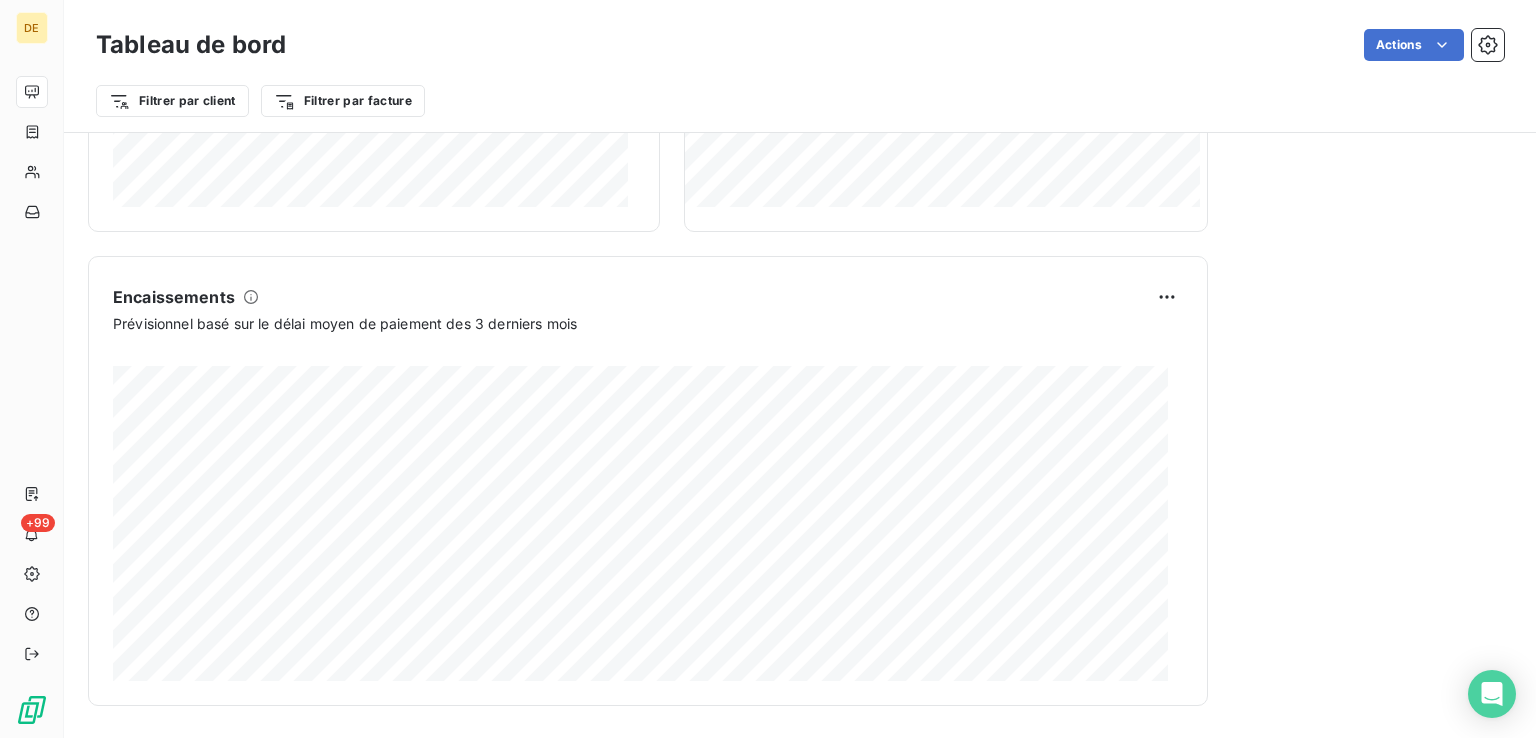 drag, startPoint x: 836, startPoint y: 358, endPoint x: 541, endPoint y: 349, distance: 295.13727 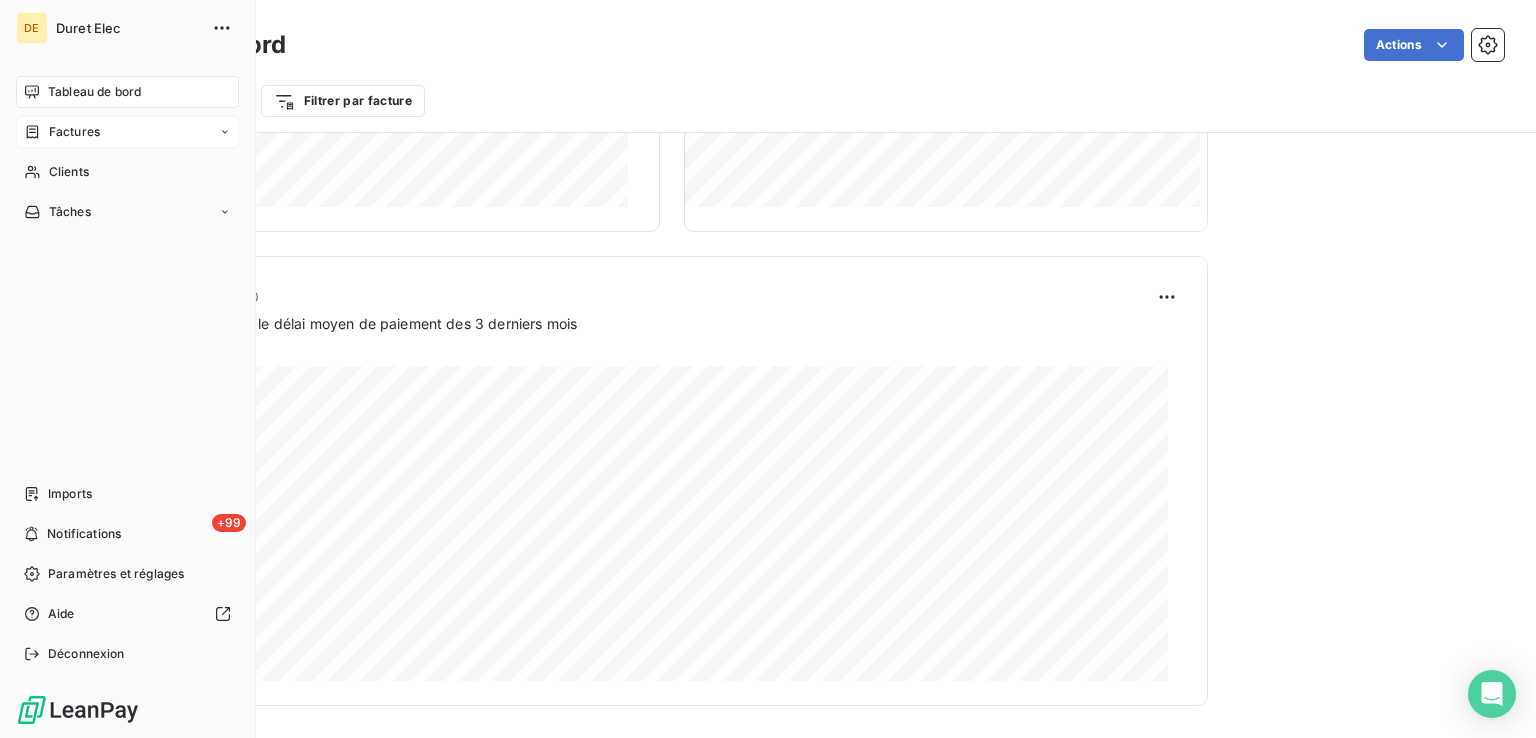 click on "Factures" at bounding box center [127, 132] 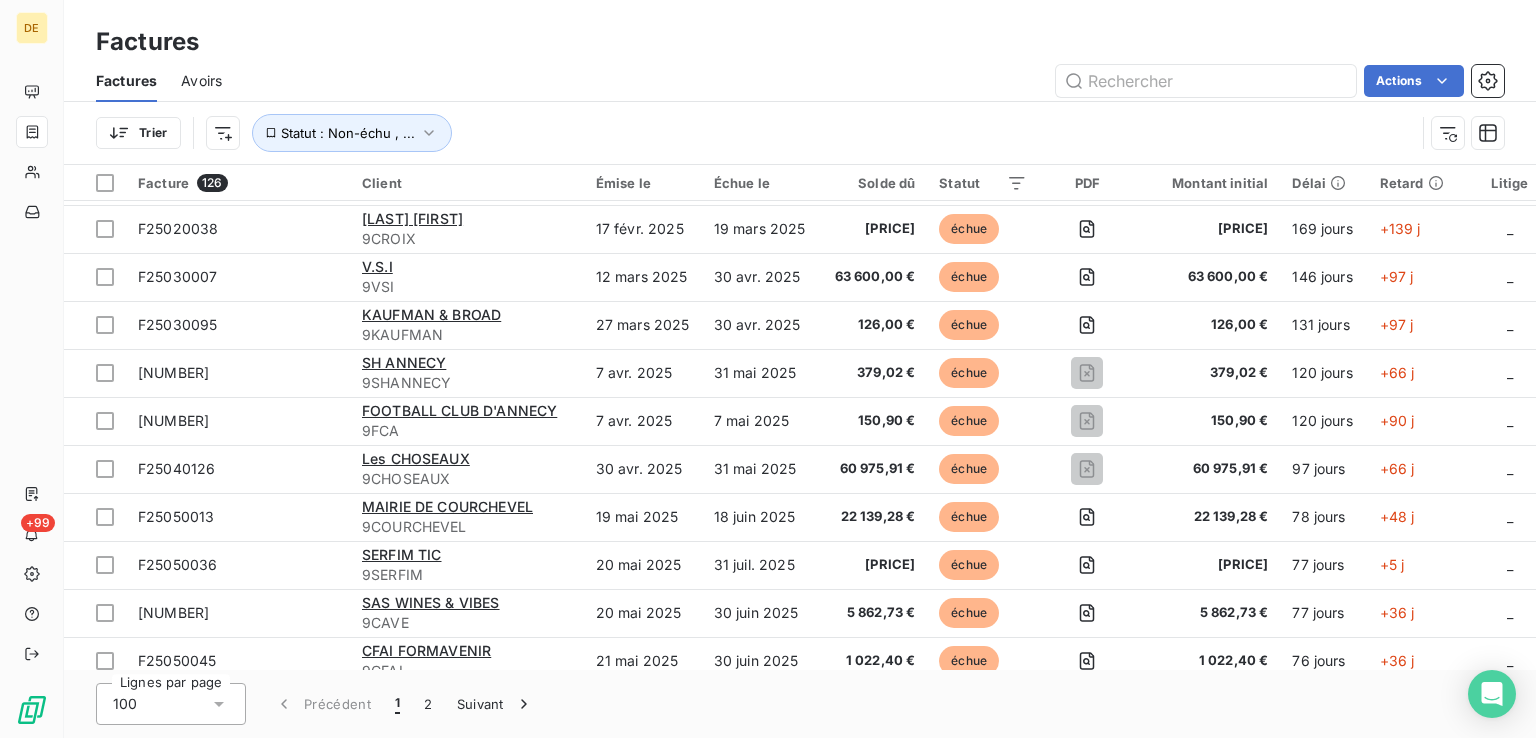 scroll, scrollTop: 0, scrollLeft: 0, axis: both 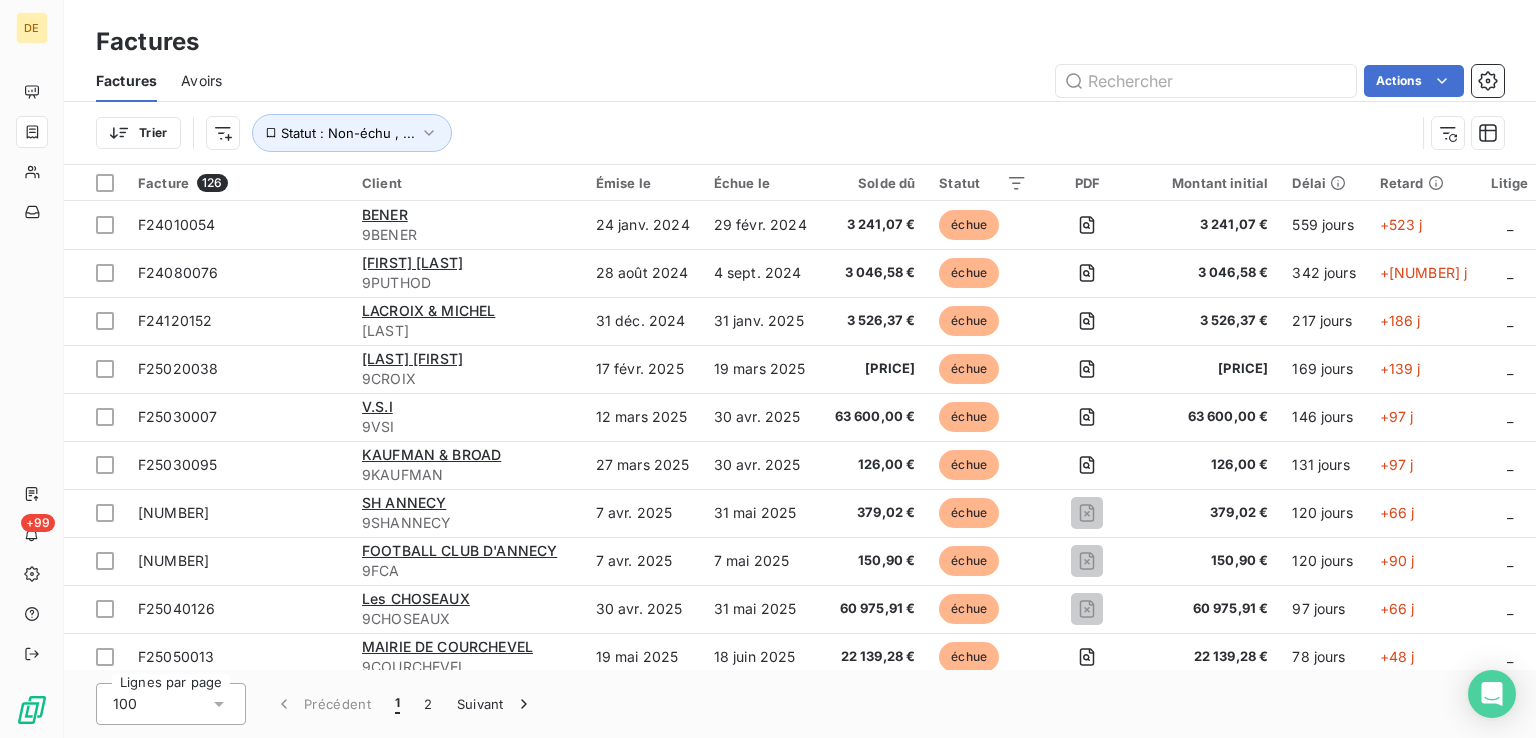 click on "Avoirs" at bounding box center [201, 81] 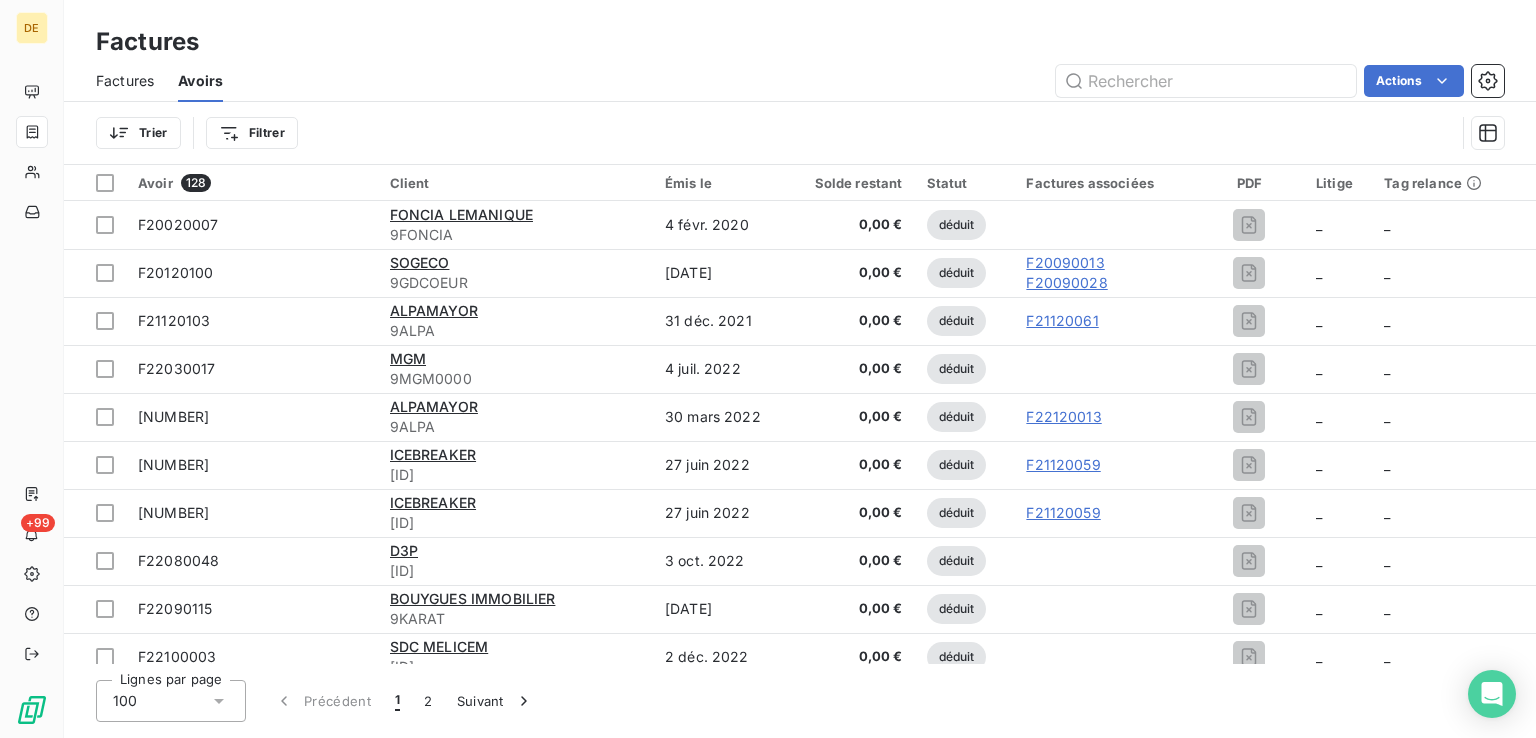 click on "Factures" at bounding box center (125, 81) 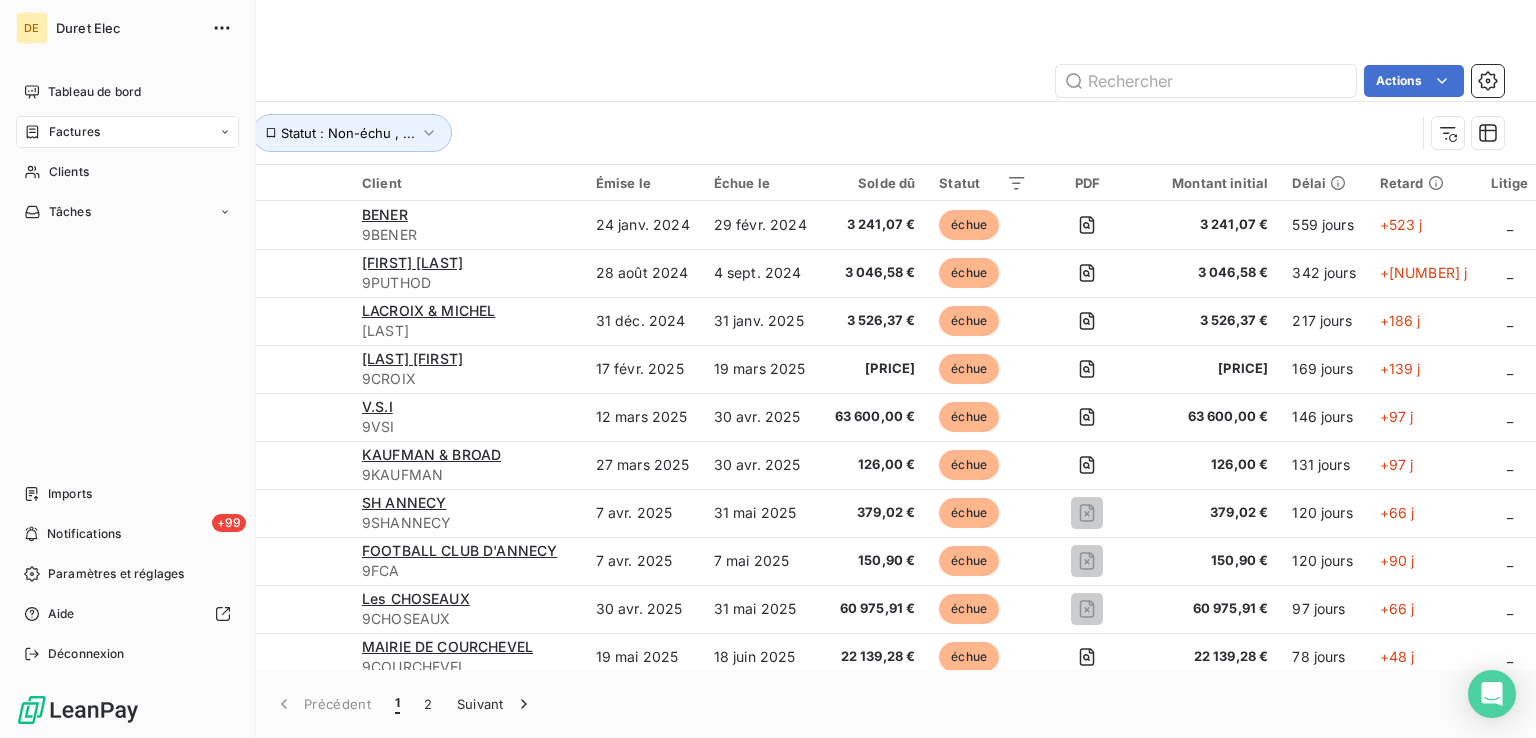 click 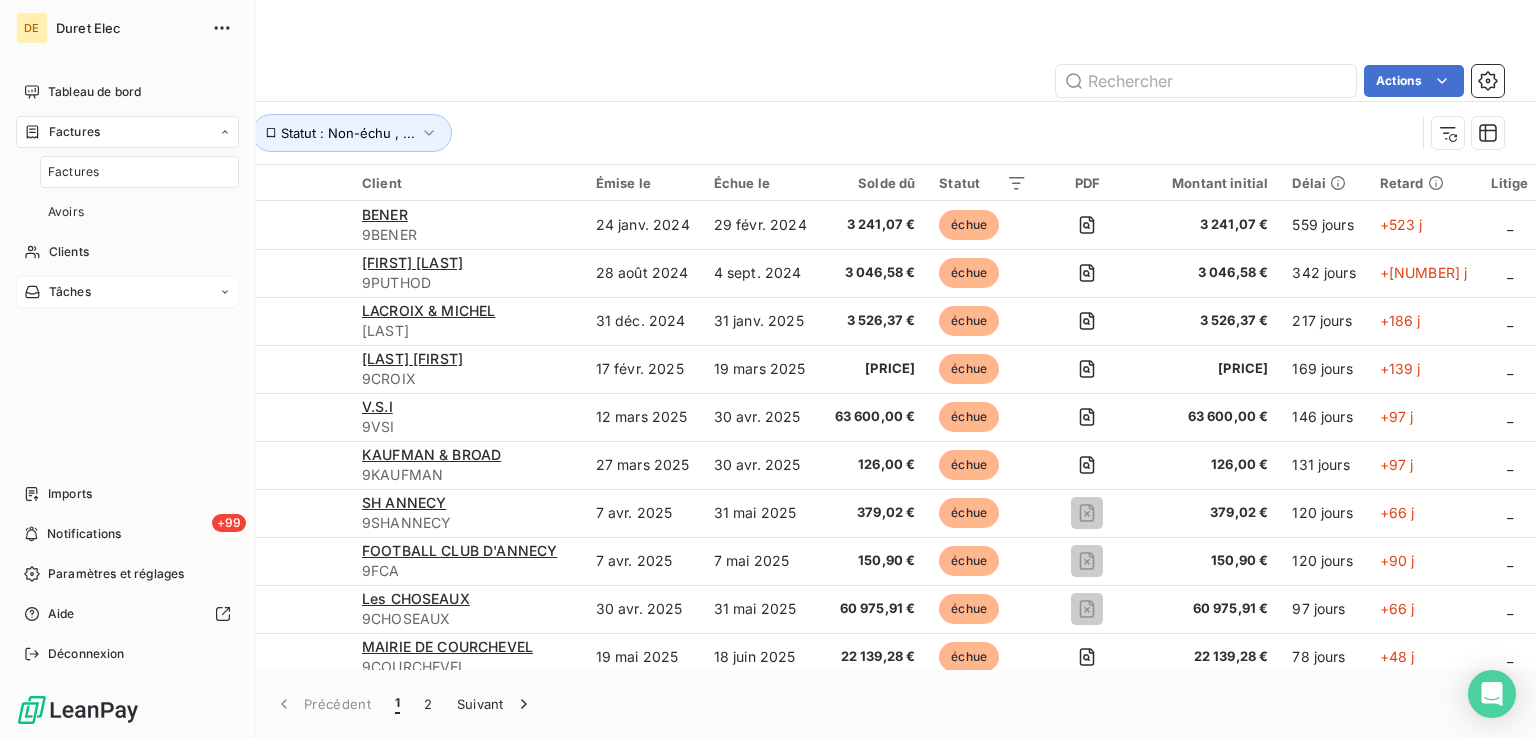 click on "Tâches" at bounding box center (127, 292) 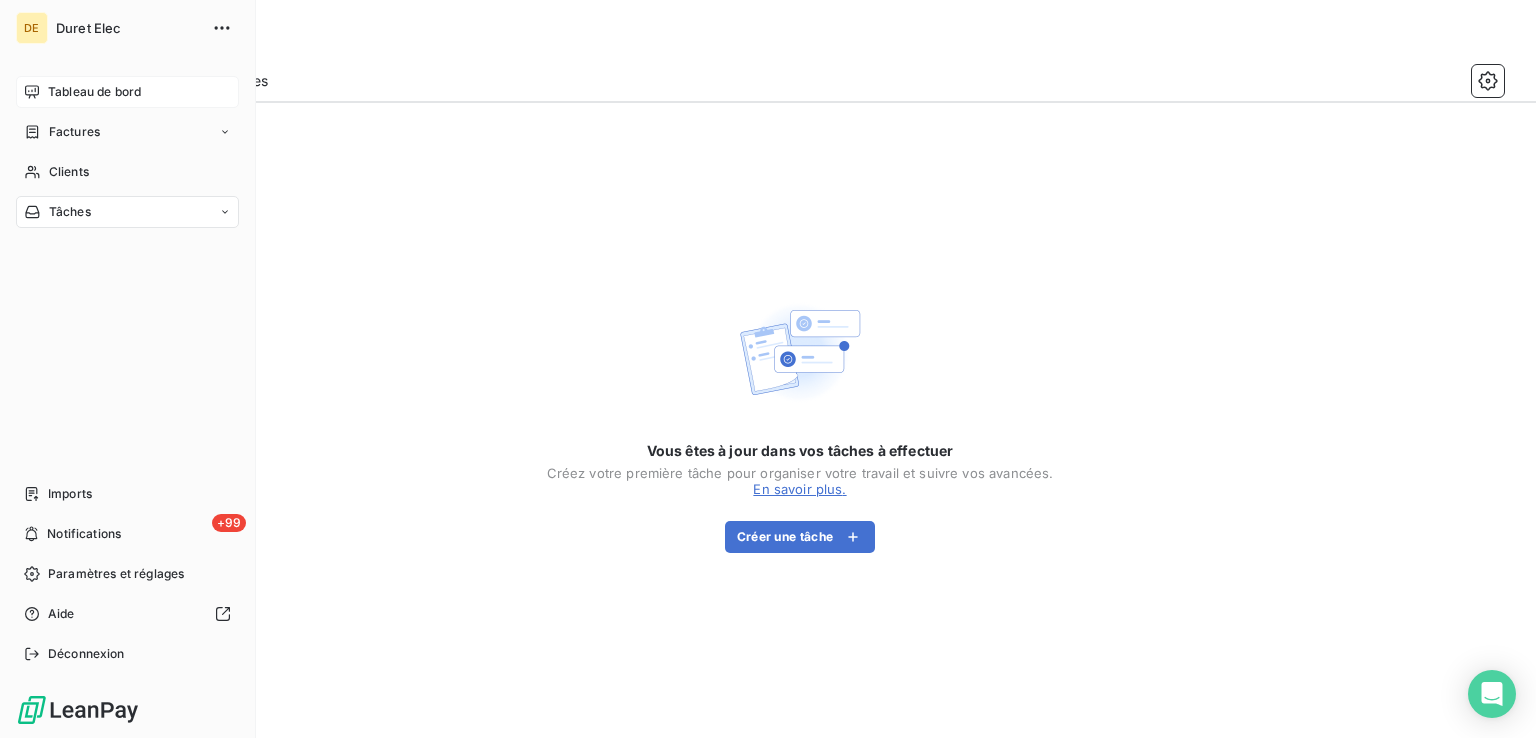click on "Tableau de bord" at bounding box center [127, 92] 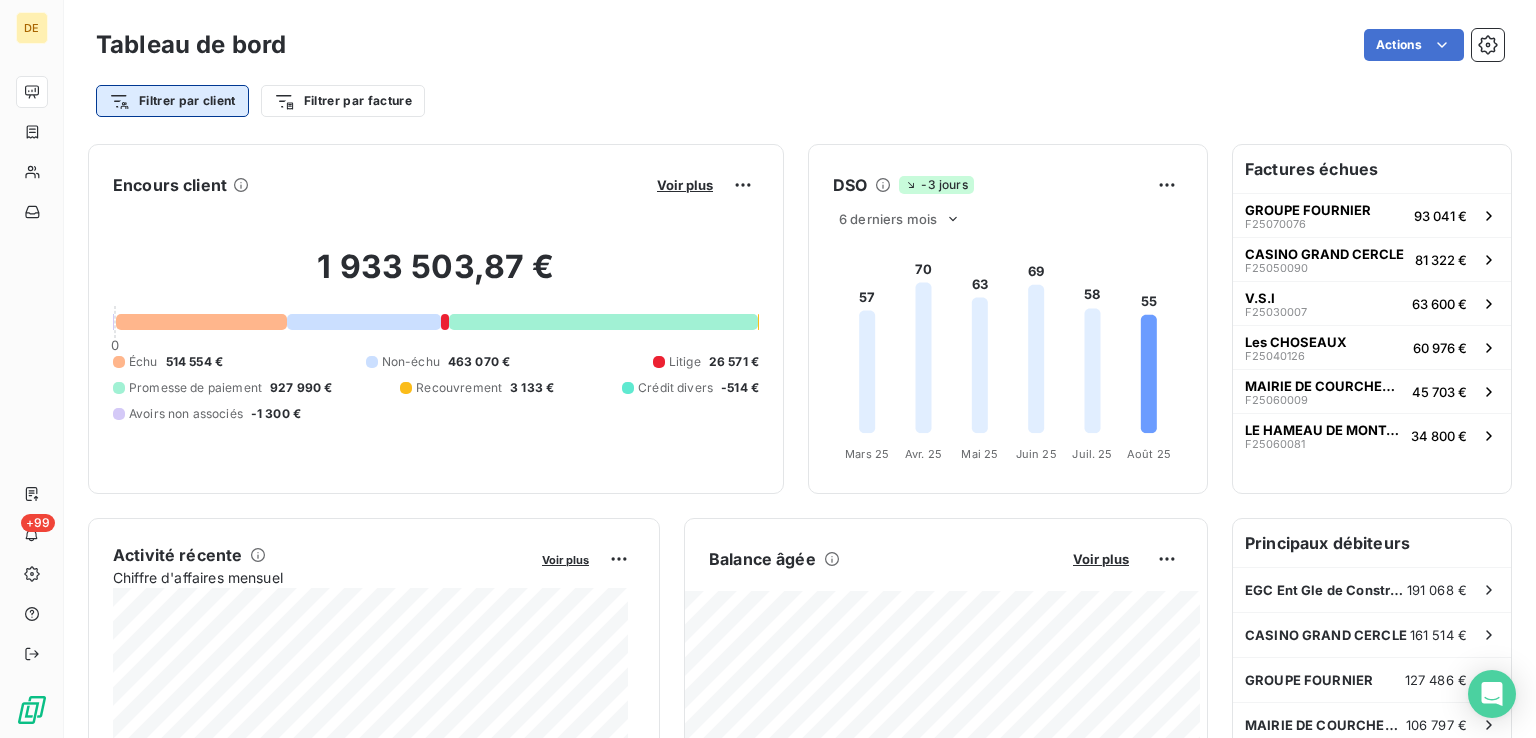 click on "DE +99 Tableau de bord Actions Filtrer par client Filtrer par facture Encours client   Voir plus [PRICE] 0 Échu [PRICE] Non-échu [PRICE]   Litige [PRICE] Promesse de paiement [PRICE] Recouvrement [PRICE] Crédit divers [PRICE] Avoirs non associés [PRICE] DSO -3 jours 6 derniers mois 57 70 63 69 58 55 Mars 25 Mars 25 Avr. 25 Avr. 25 Mai 25 Mai 25 Juin 25 Juin 25 Juil. 25 Juil. 25 Août 25 Août 25 Activité récente Chiffre d'affaires mensuel Voir plus Balance âgée Voir plus Encaissements Prévisionnel basé sur le délai moyen de paiement des 3 derniers mois Factures échues GROUPE FOURNIER [NUMBER] [PRICE] CASINO GRAND CERCLE [NUMBER] [PRICE] V.S.I [NUMBER] [PRICE] Les CHOSEAUX [NUMBER] [PRICE] MAIRIE DE COURCHEVEL [NUMBER] [PRICE] LE HAMEAU DE MONTANA [NUMBER] [PRICE] Principaux débiteurs EGC Ent Gle de Constructions [PRICE] CASINO GRAND CERCLE [PRICE] GROUPE FOURNIER [PRICE] V.S.I" at bounding box center [768, 369] 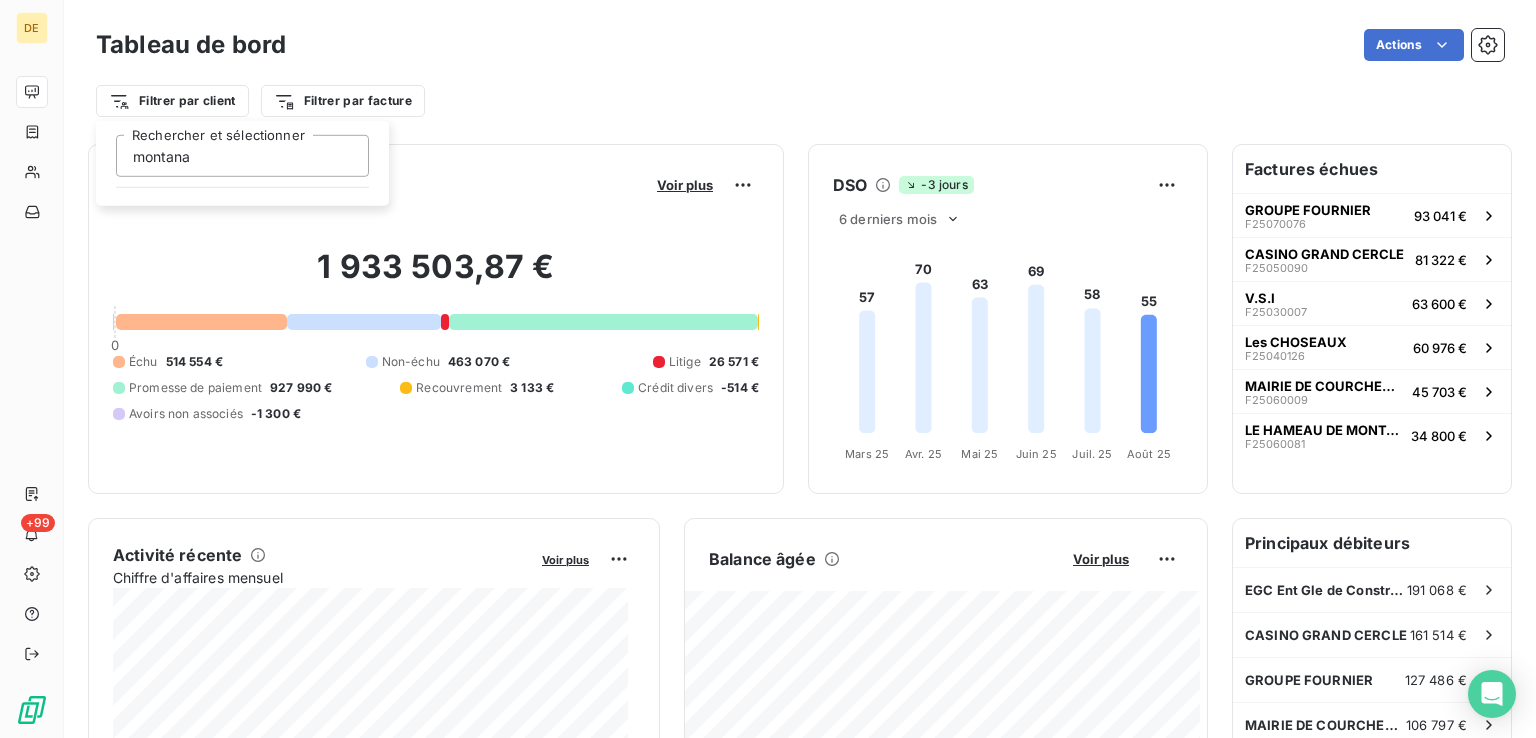 type on "montana" 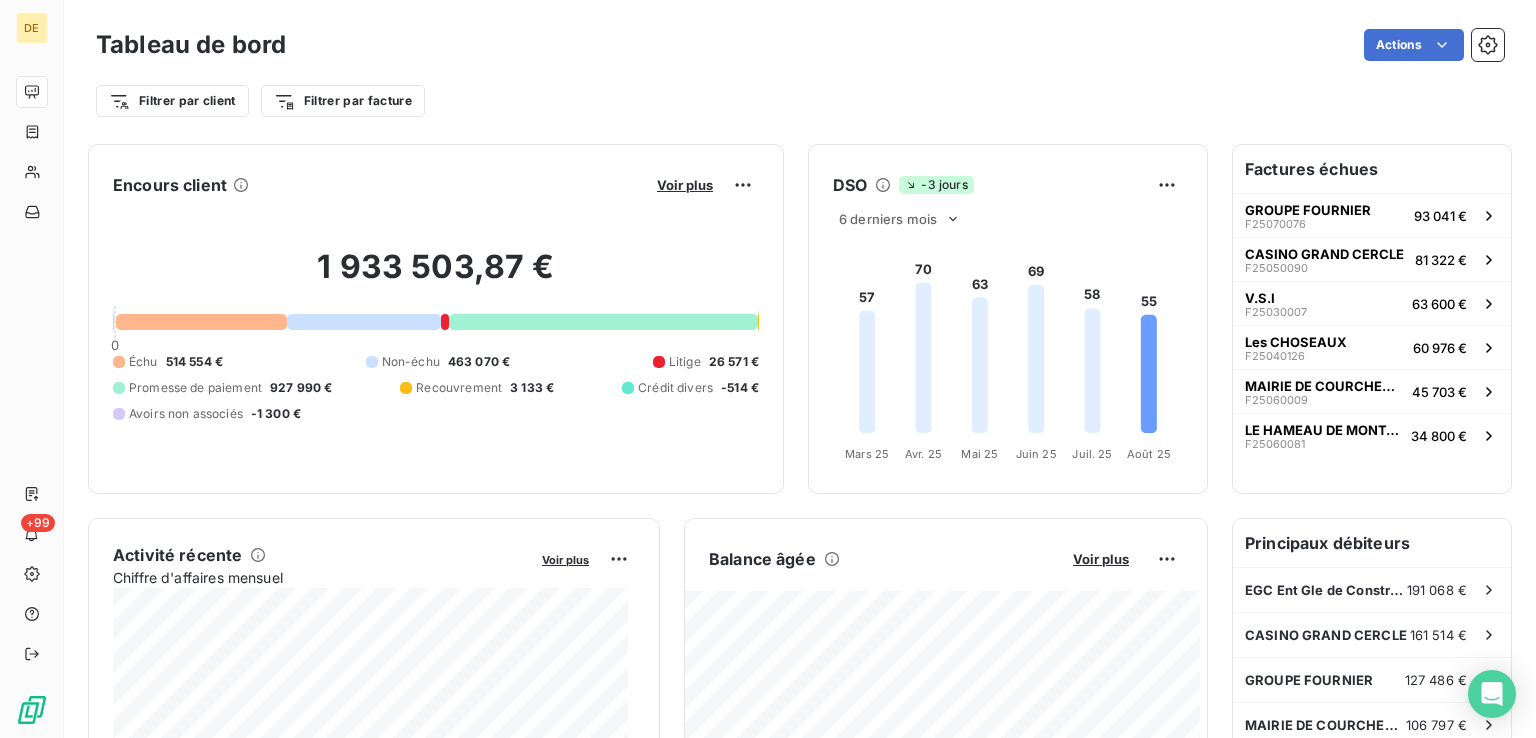 click on "DE +99 Tableau de bord Actions Filtrer par client Filtrer par facture Encours client   Voir plus [PRICE] 0 Échu [PRICE] Non-échu [PRICE]   Litige [PRICE] Promesse de paiement [PRICE] Recouvrement [PRICE] Crédit divers [PRICE] Avoirs non associés [PRICE] DSO -3 jours 6 derniers mois 57 70 63 69 58 55 Mars 25 Mars 25 Avr. 25 Avr. 25 Mai 25 Mai 25 Juin 25 Juin 25 Juil. 25 Juil. 25 Août 25 Août 25 Activité récente Chiffre d'affaires mensuel Voir plus Balance âgée Voir plus Encaissements Prévisionnel basé sur le délai moyen de paiement des 3 derniers mois Factures échues GROUPE FOURNIER [NUMBER] [PRICE] CASINO GRAND CERCLE [NUMBER] [PRICE] V.S.I [NUMBER] [PRICE] Les CHOSEAUX [NUMBER] [PRICE] MAIRIE DE COURCHEVEL [NUMBER] [PRICE] LE HAMEAU DE MONTANA [NUMBER] [PRICE] Principaux débiteurs EGC Ent Gle de Constructions [PRICE] CASINO GRAND CERCLE [PRICE] GROUPE FOURNIER [PRICE] V.S.I" at bounding box center (768, 369) 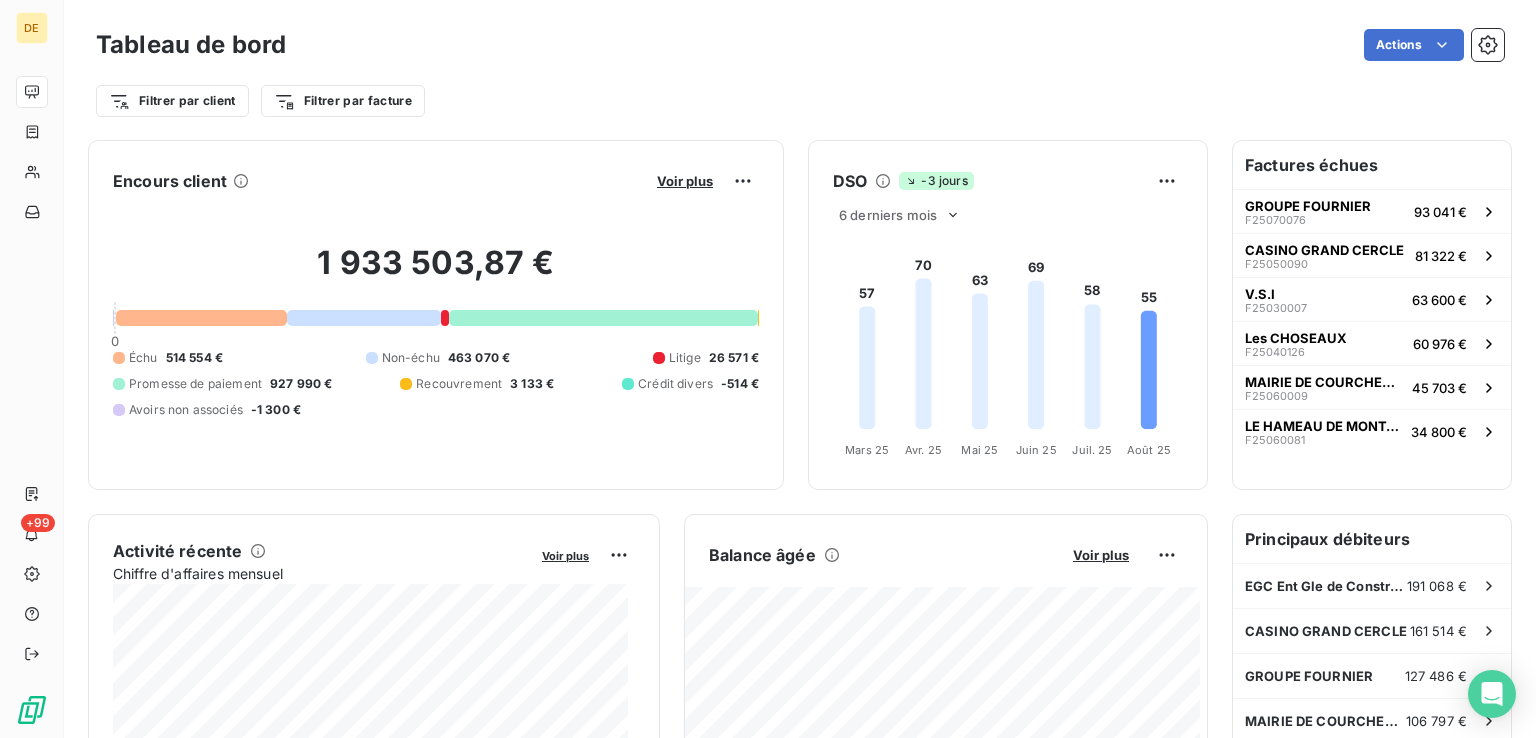 scroll, scrollTop: 0, scrollLeft: 0, axis: both 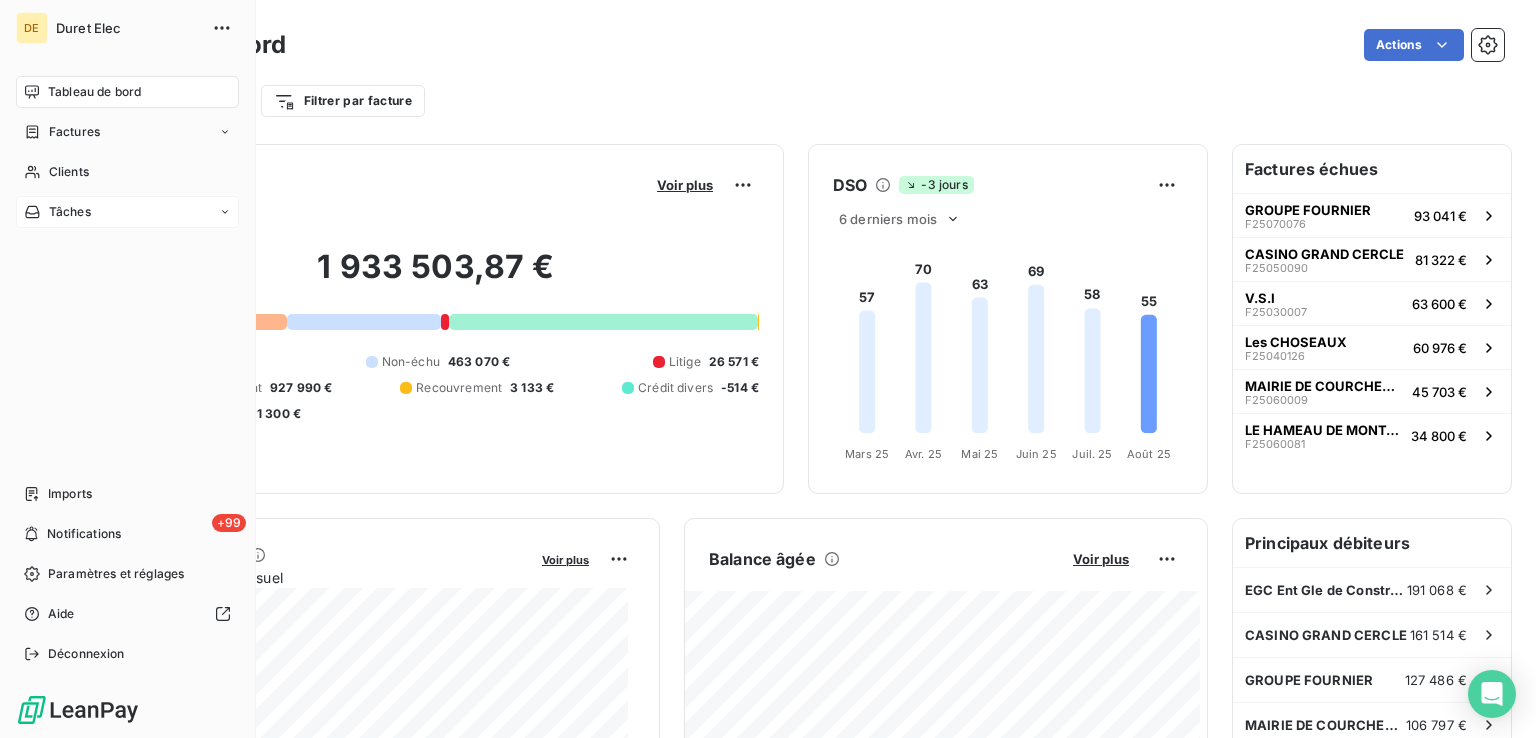 click 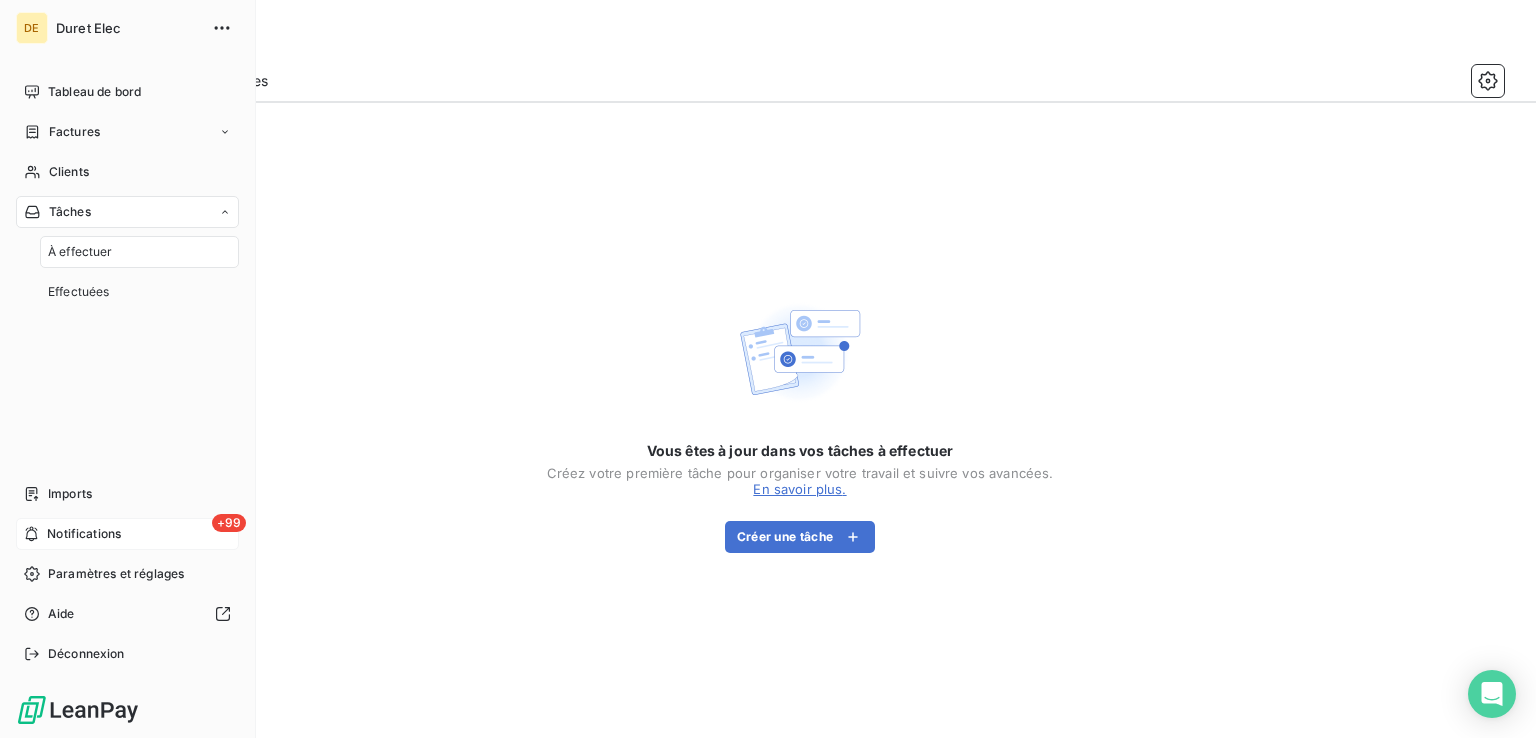 click on "+99" at bounding box center (229, 523) 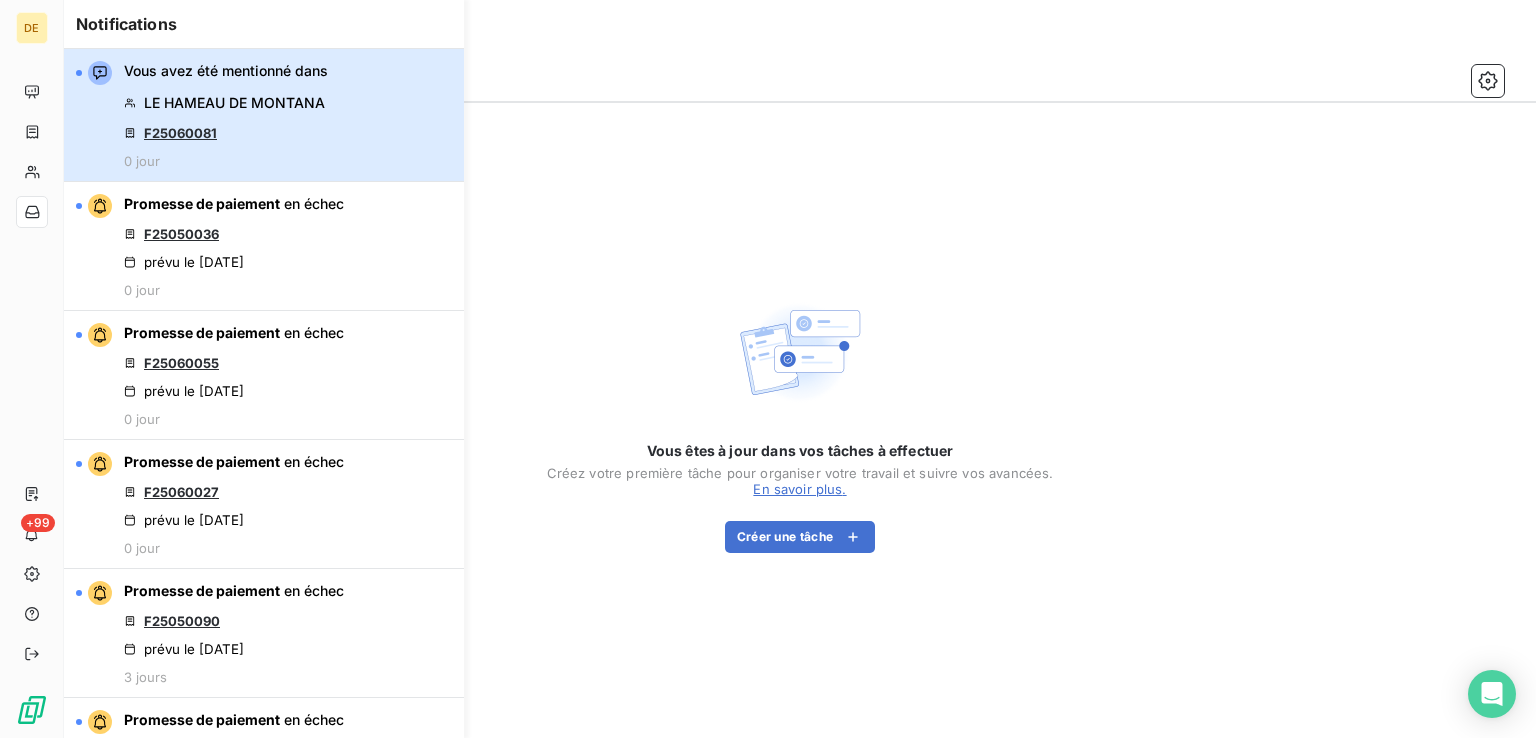 click on "LE HAMEAU DE MONTANA" at bounding box center [234, 103] 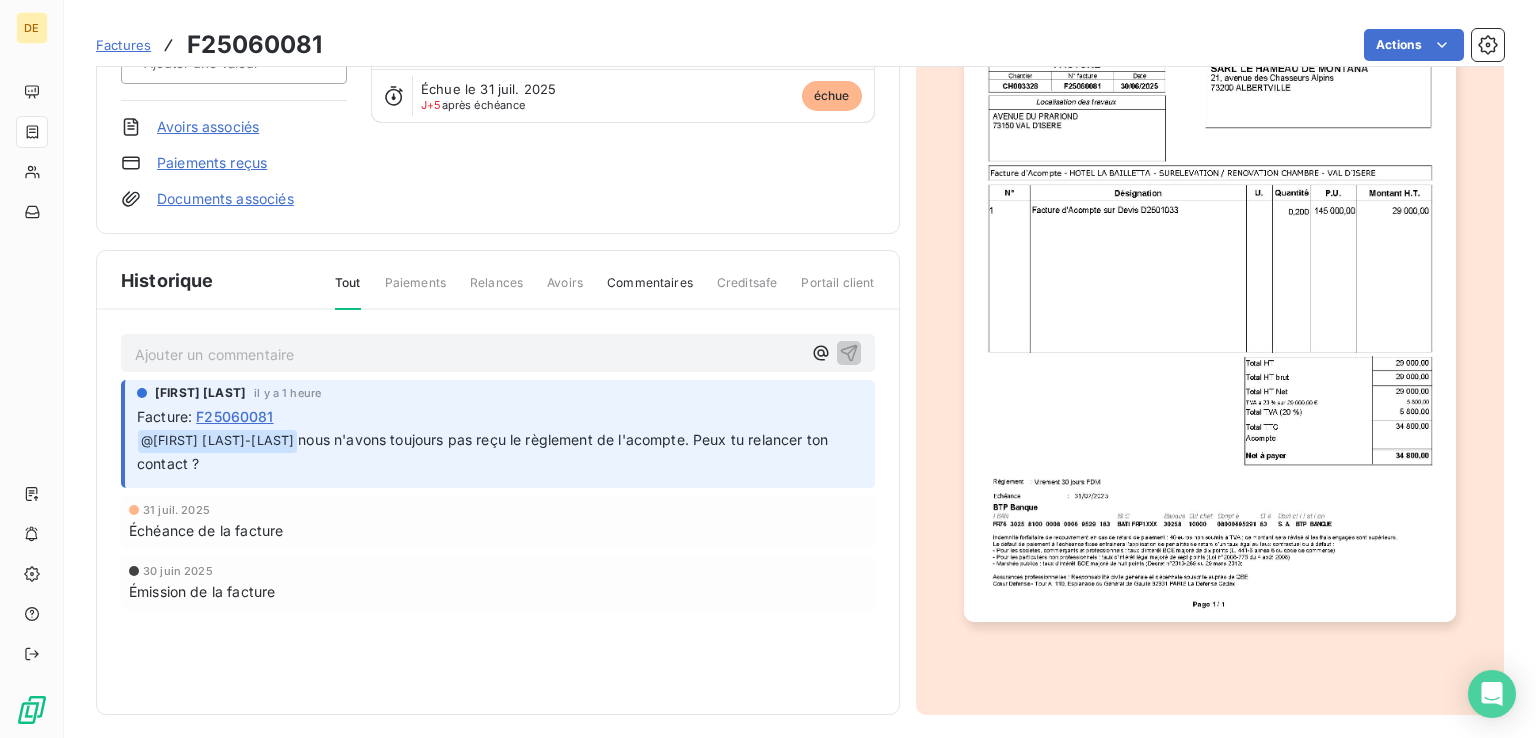 scroll, scrollTop: 252, scrollLeft: 0, axis: vertical 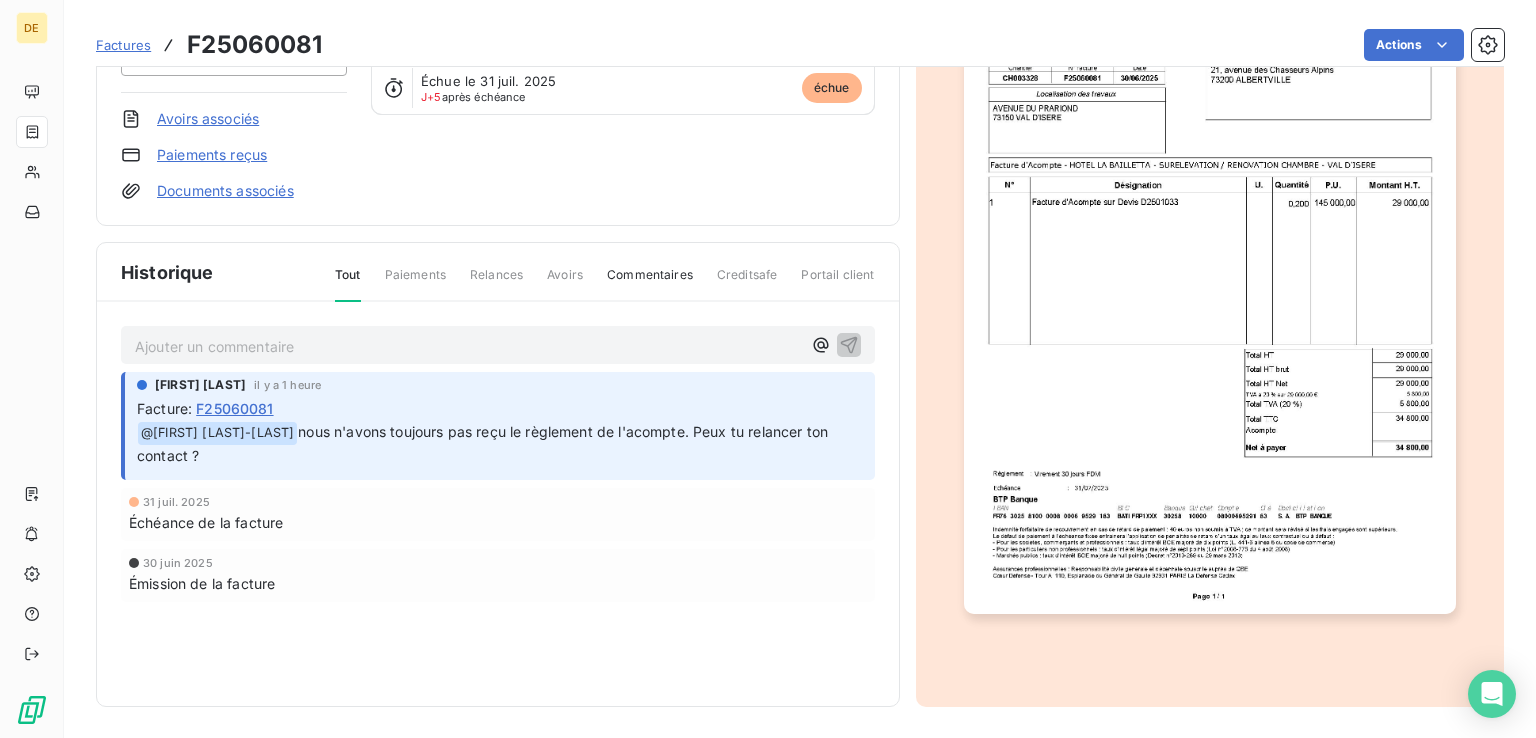 click on "Commentaires" at bounding box center (650, 283) 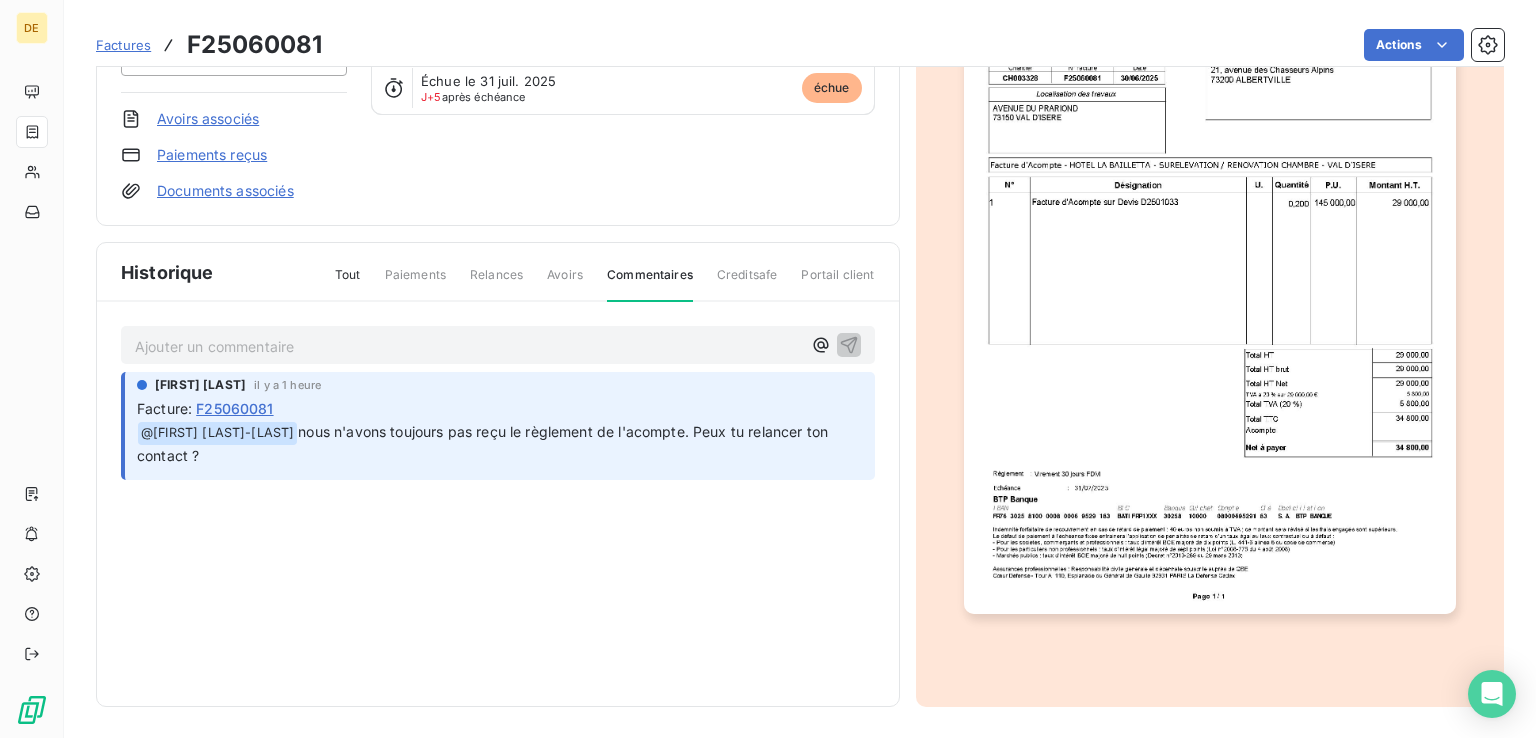 click on "Relances" at bounding box center (496, 283) 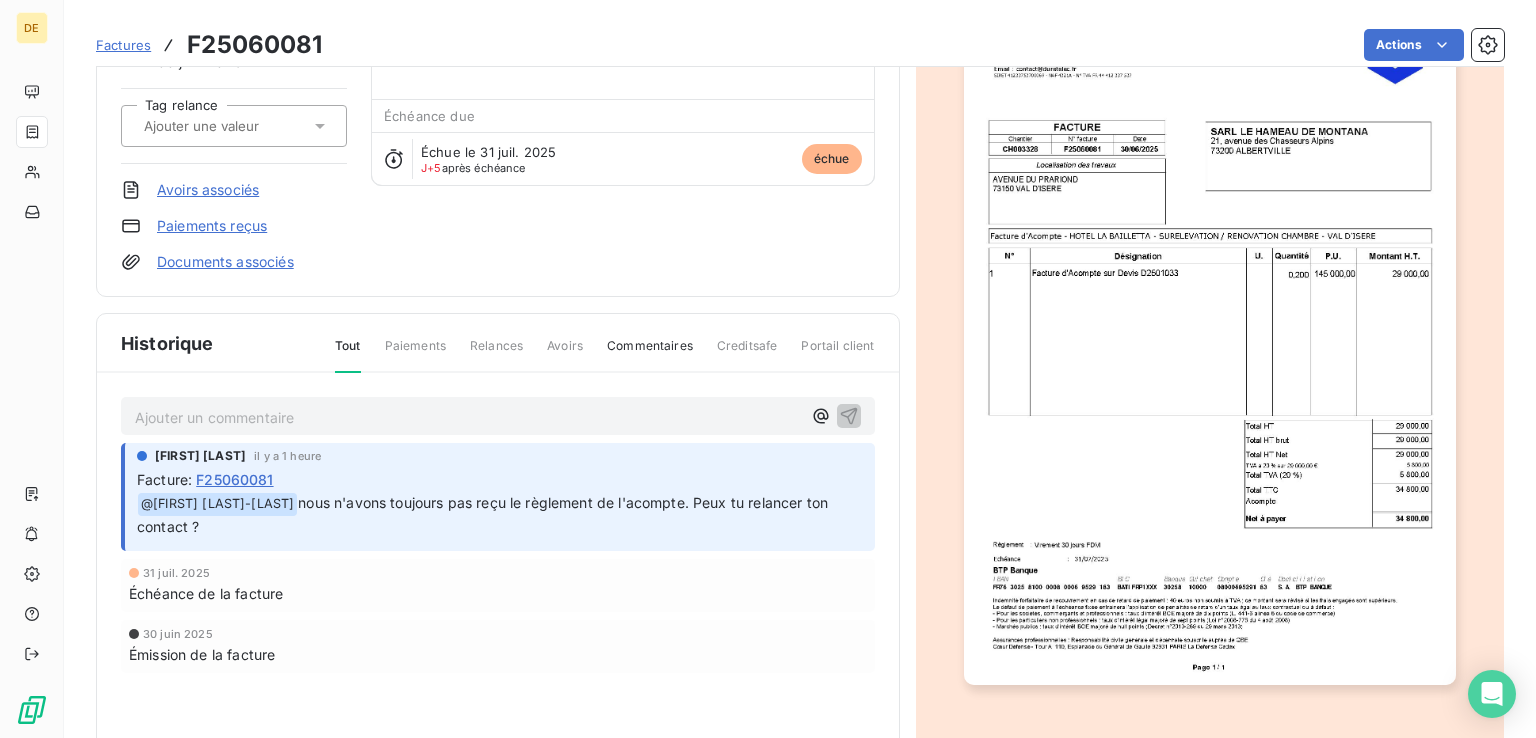scroll, scrollTop: 0, scrollLeft: 0, axis: both 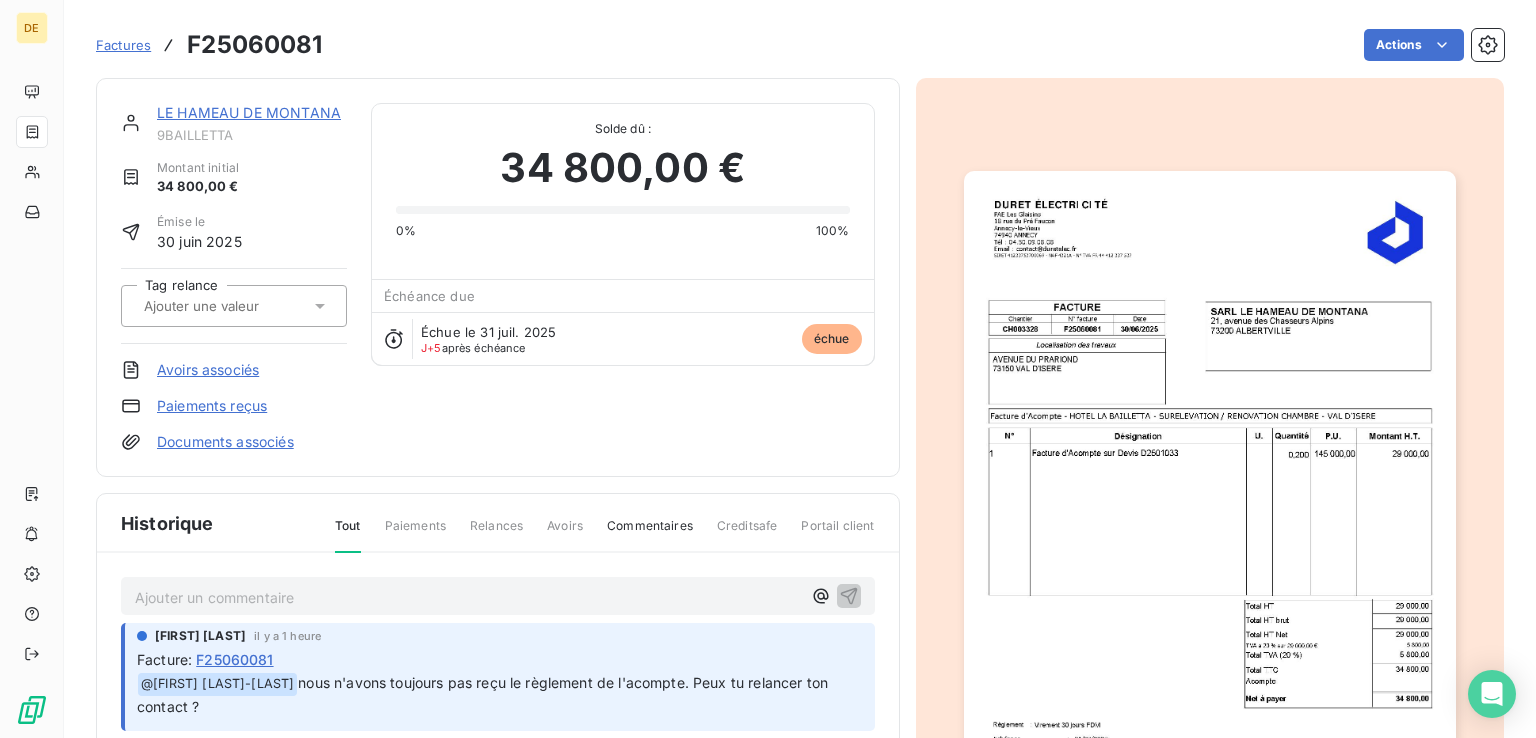 click on "Factures" at bounding box center (123, 45) 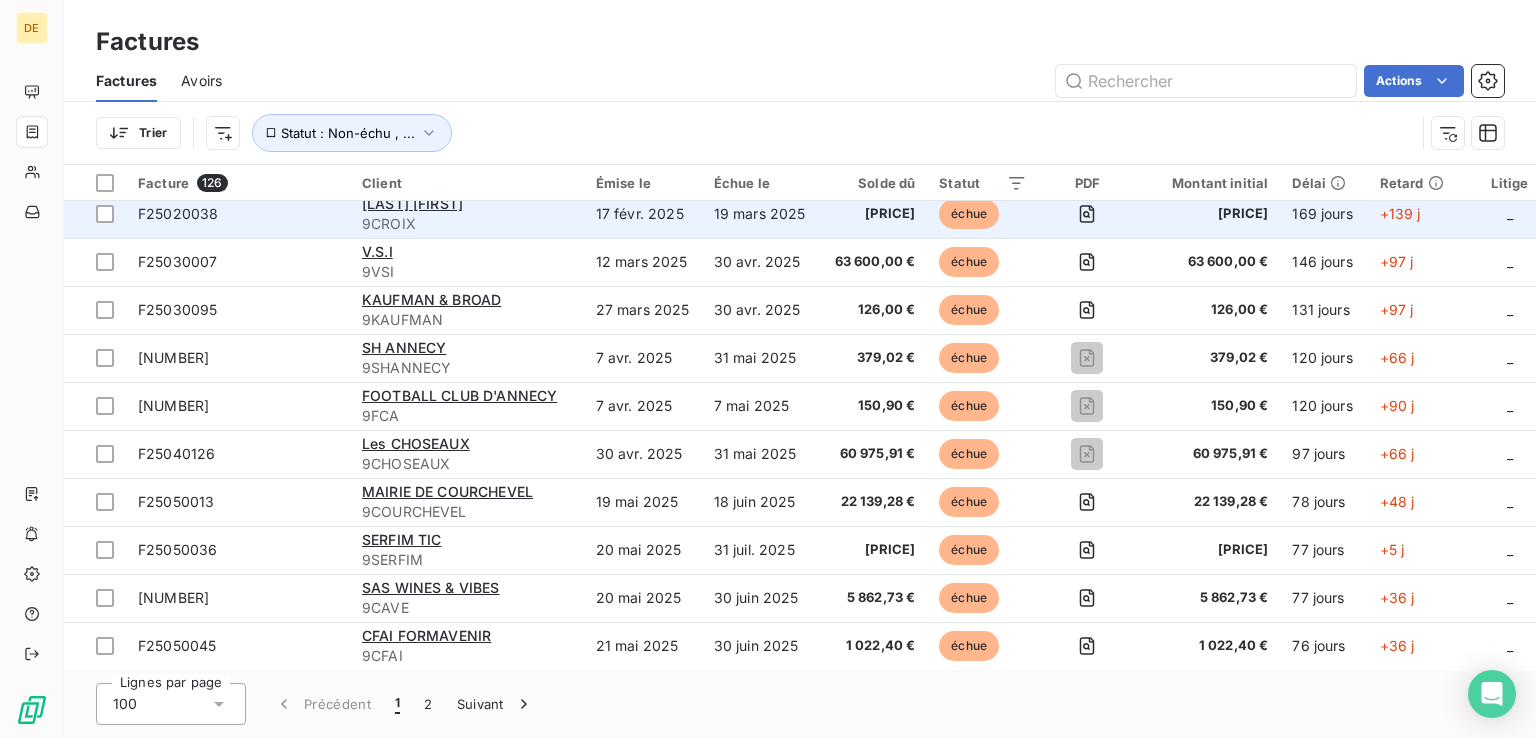 scroll, scrollTop: 200, scrollLeft: 0, axis: vertical 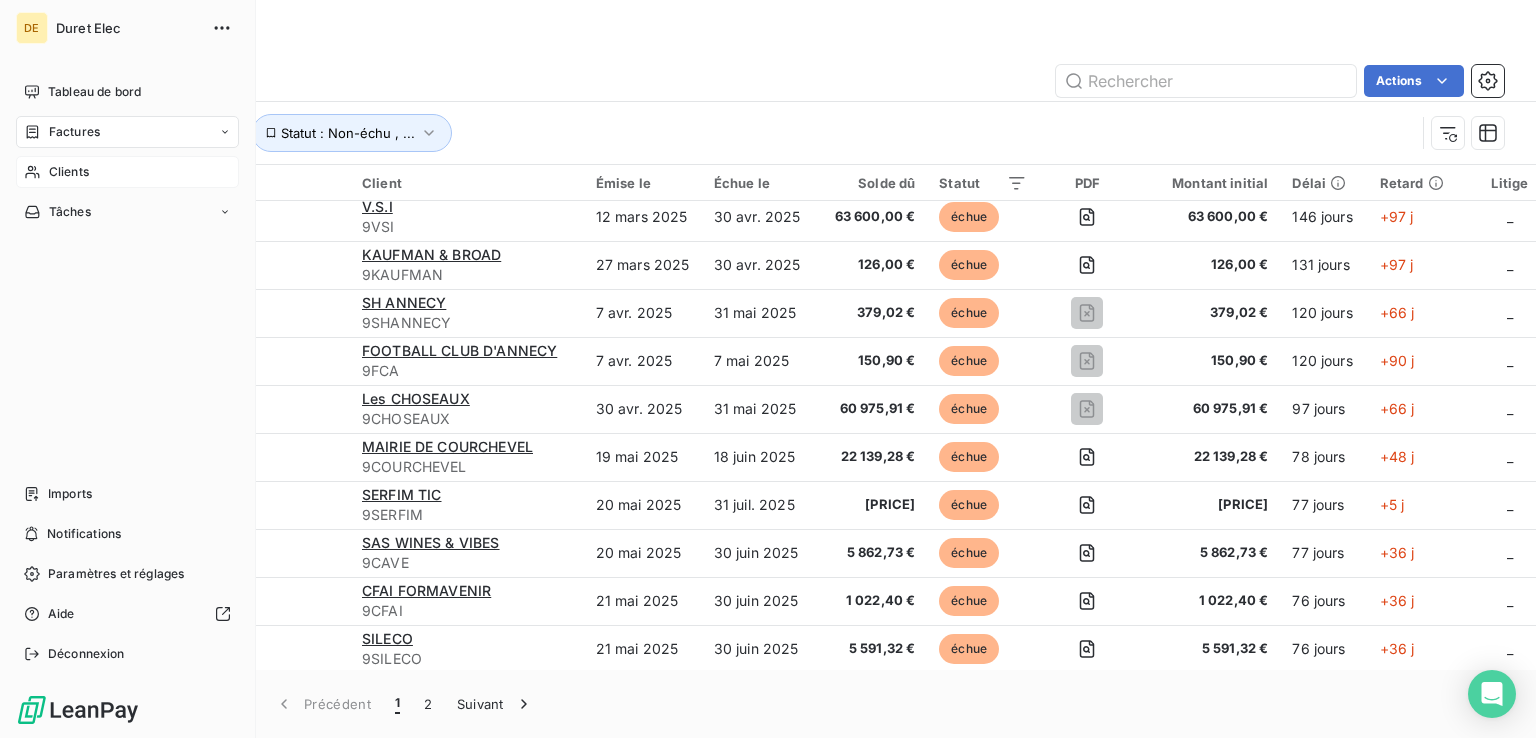 click on "Clients" at bounding box center (127, 172) 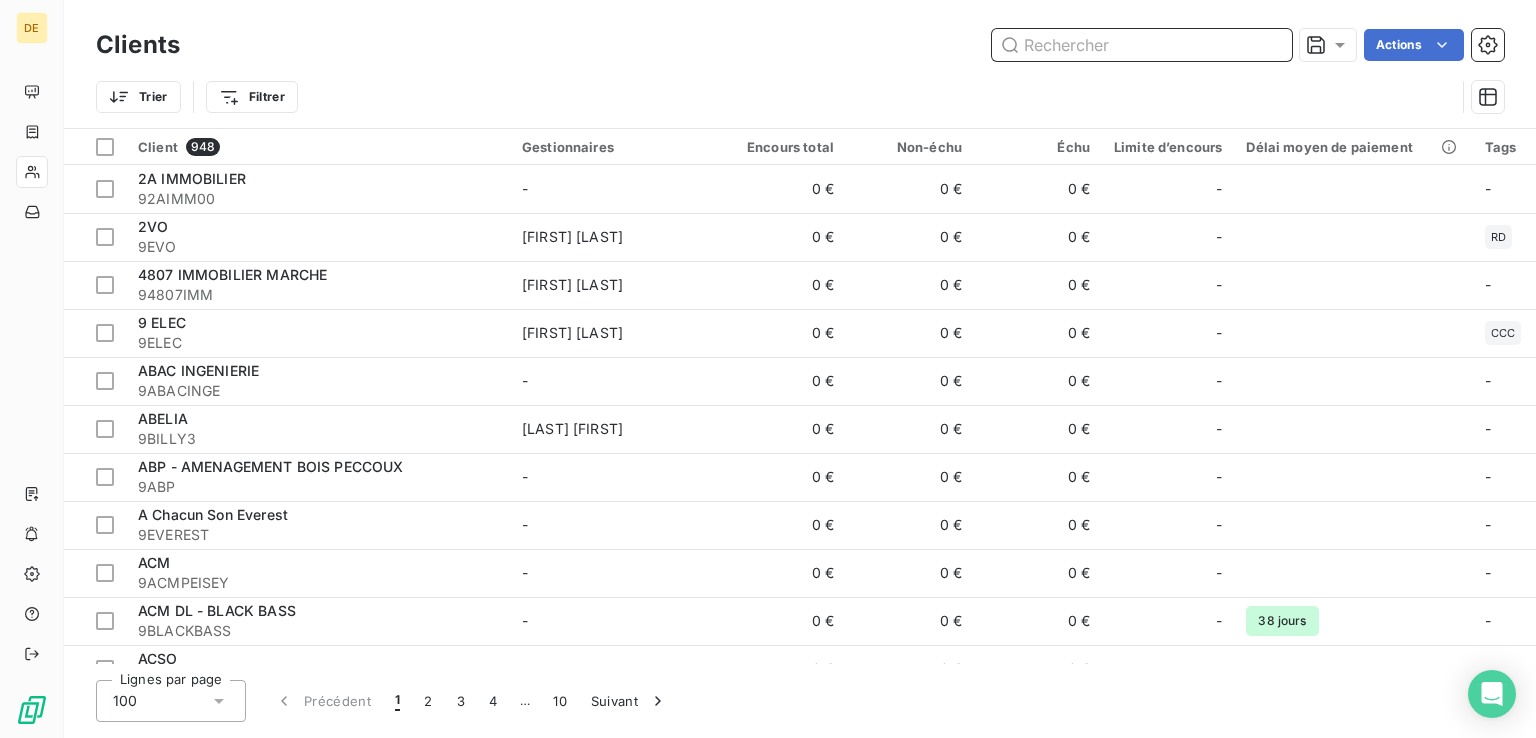 drag, startPoint x: 1183, startPoint y: 51, endPoint x: 1224, endPoint y: 53, distance: 41.04875 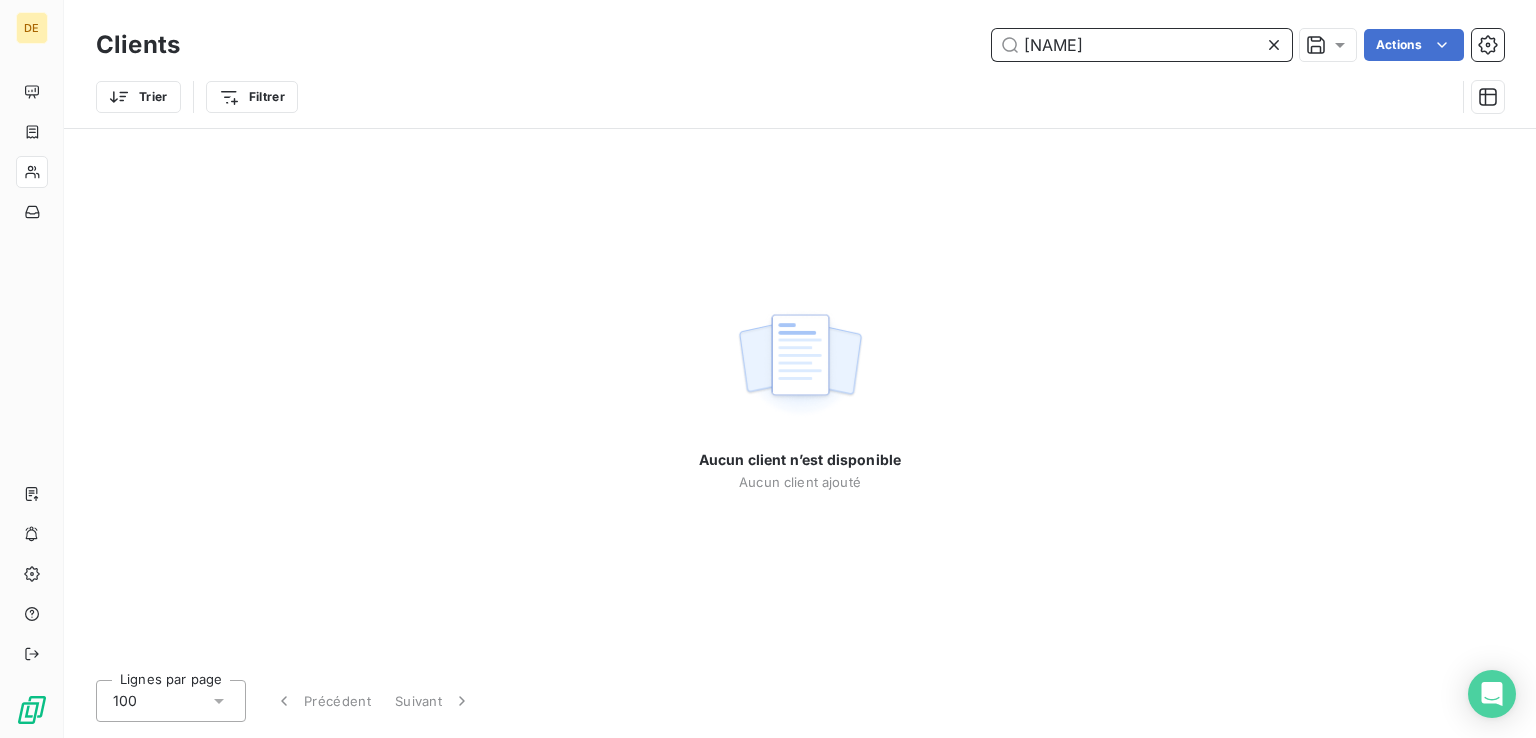 click on "[NAME]" at bounding box center [1142, 45] 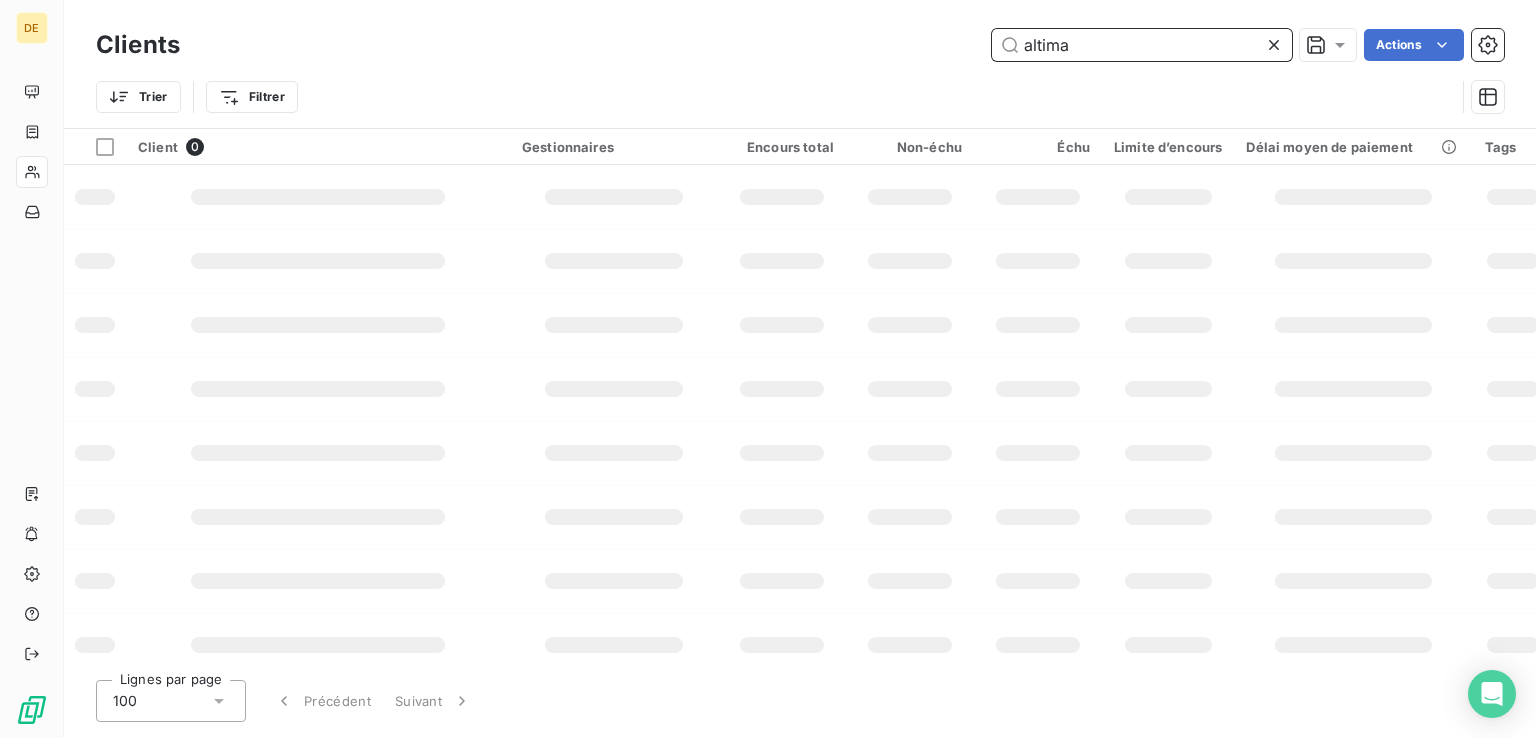 type on "altima" 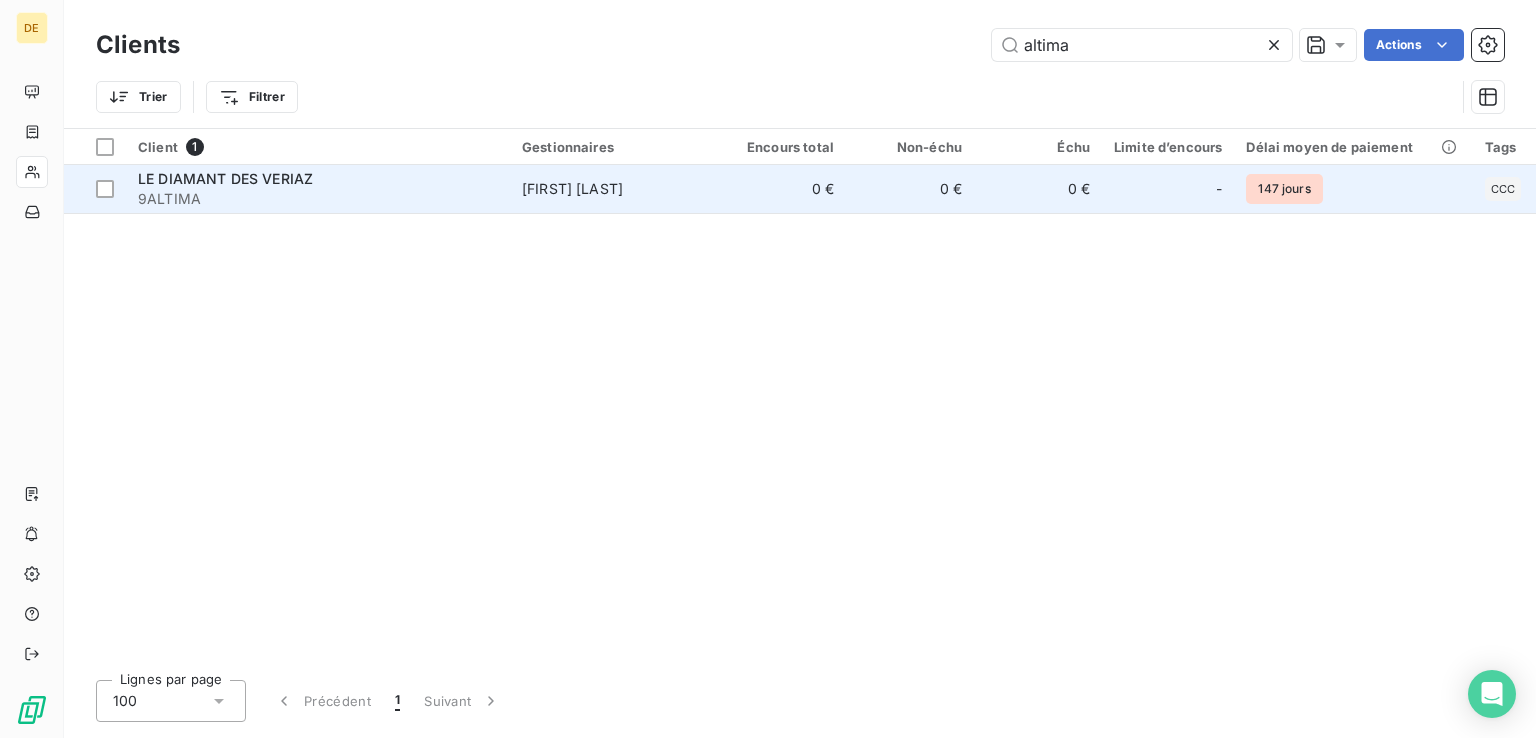 click on "9ALTIMA" at bounding box center [318, 199] 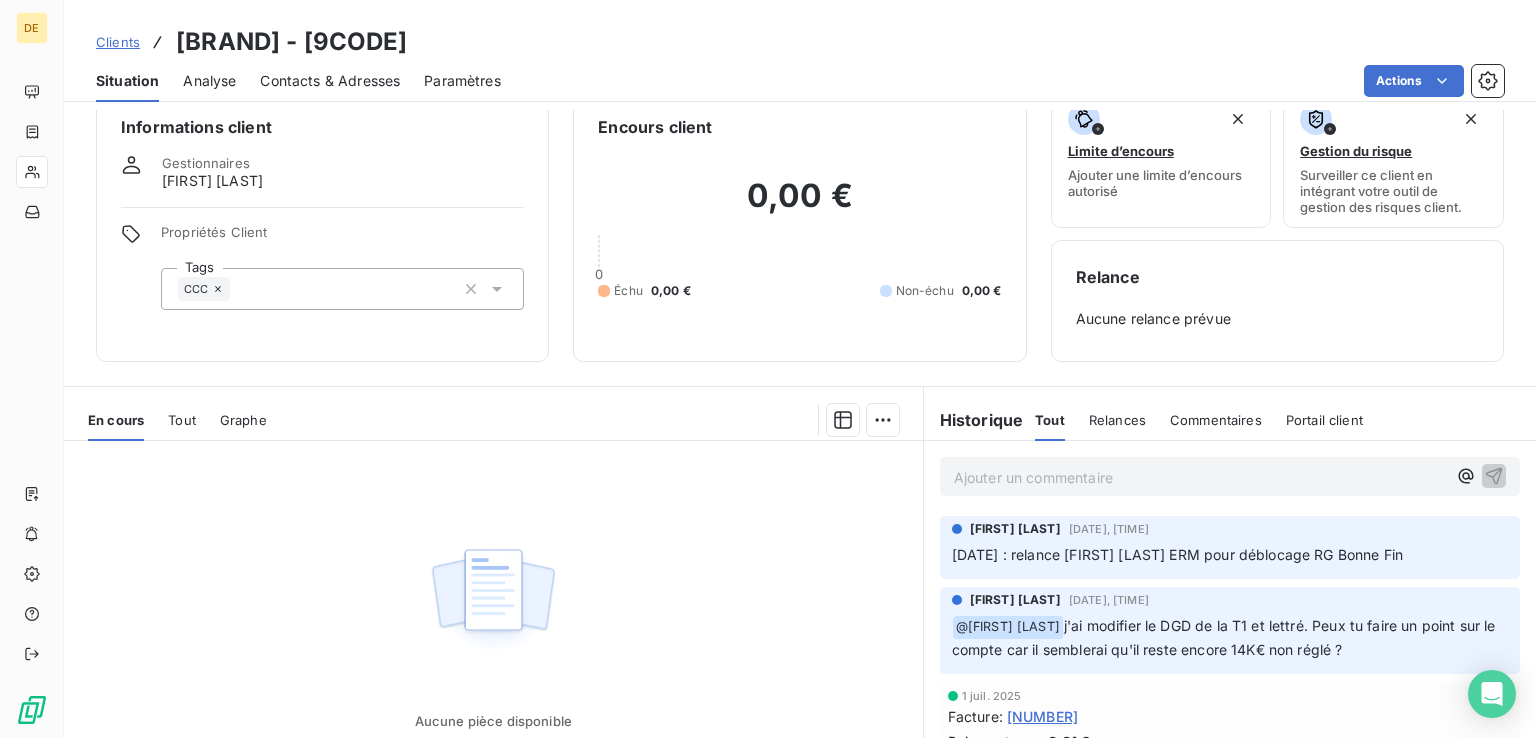 scroll, scrollTop: 0, scrollLeft: 0, axis: both 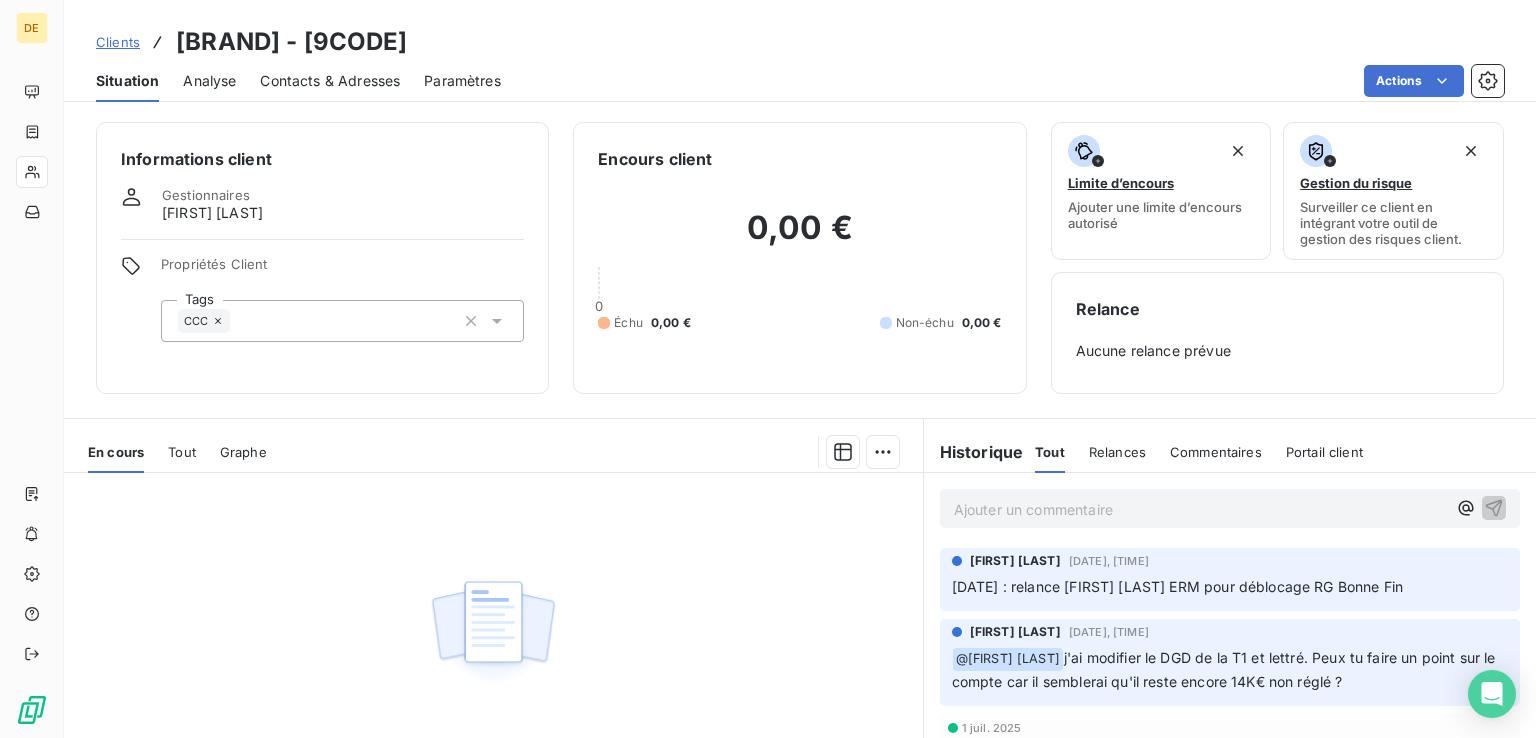 click on "Analyse" at bounding box center (209, 81) 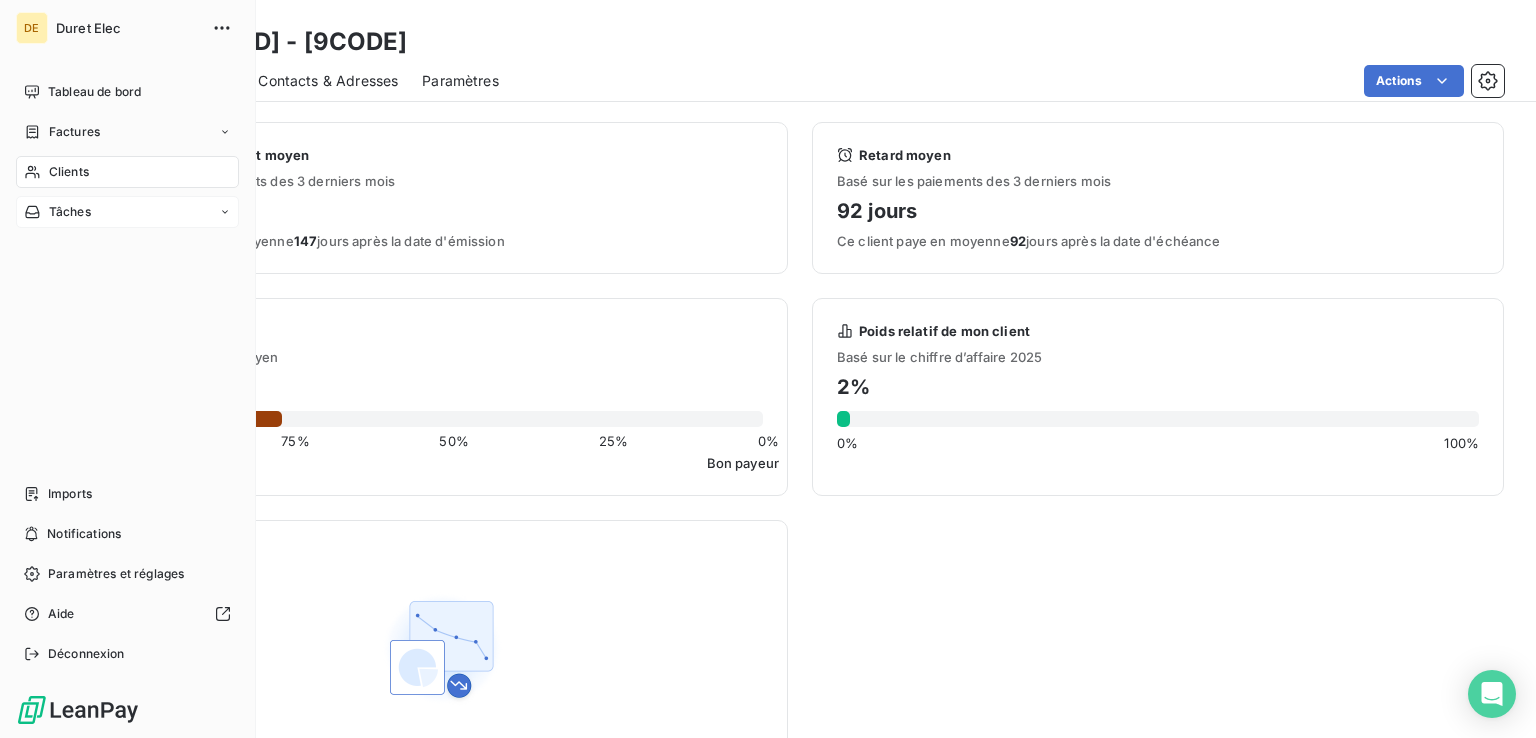click on "Tâches" at bounding box center (127, 212) 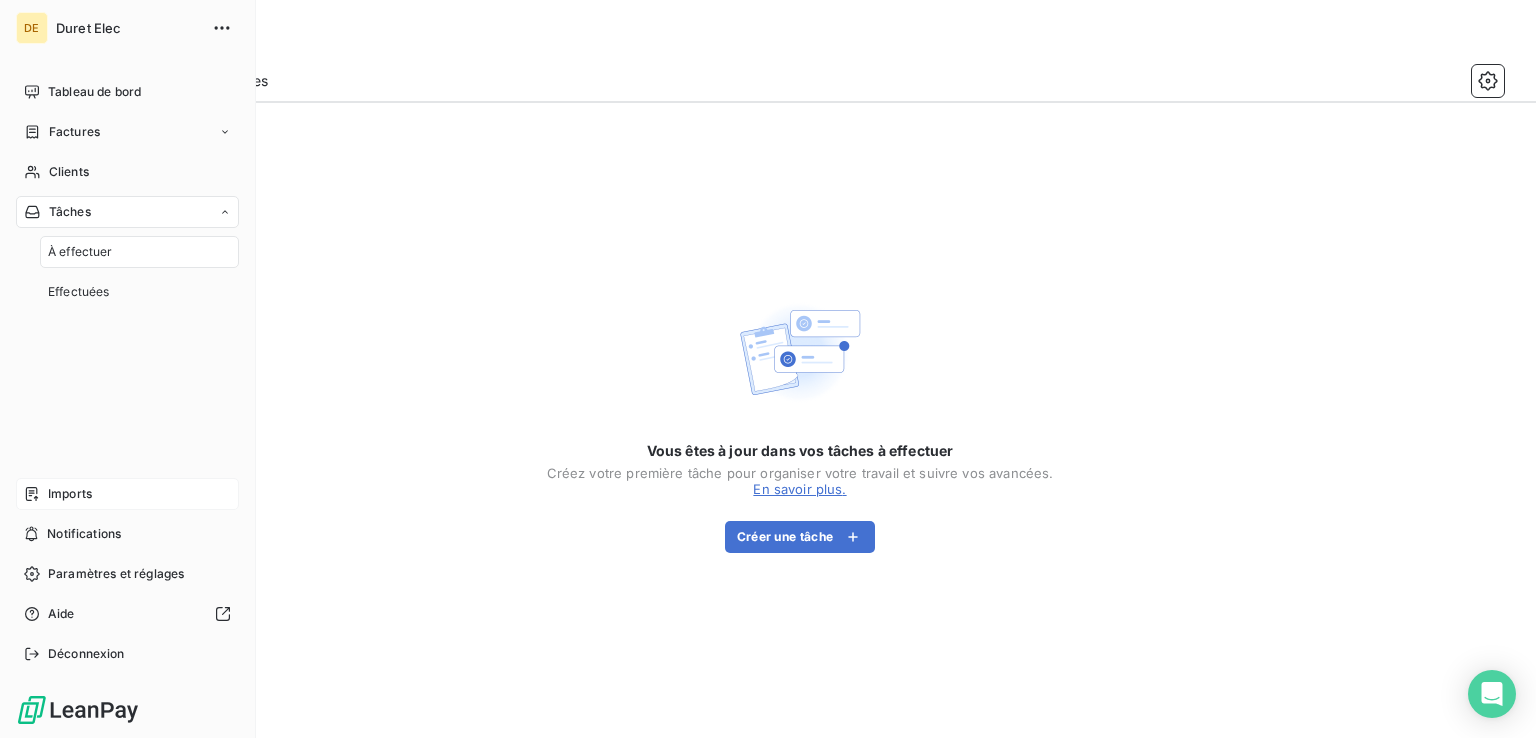 click on "Imports" at bounding box center (70, 494) 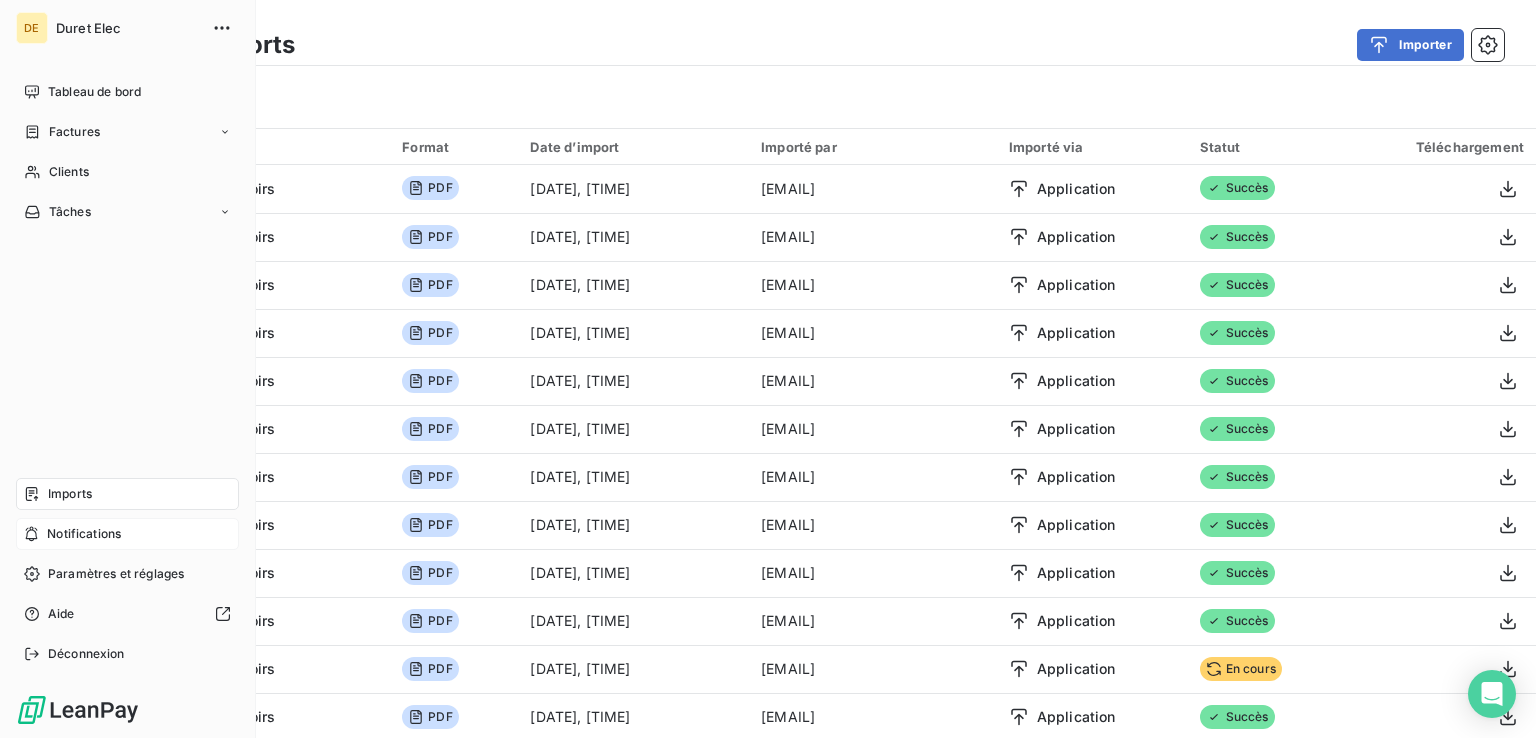 click on "Notifications" at bounding box center (127, 534) 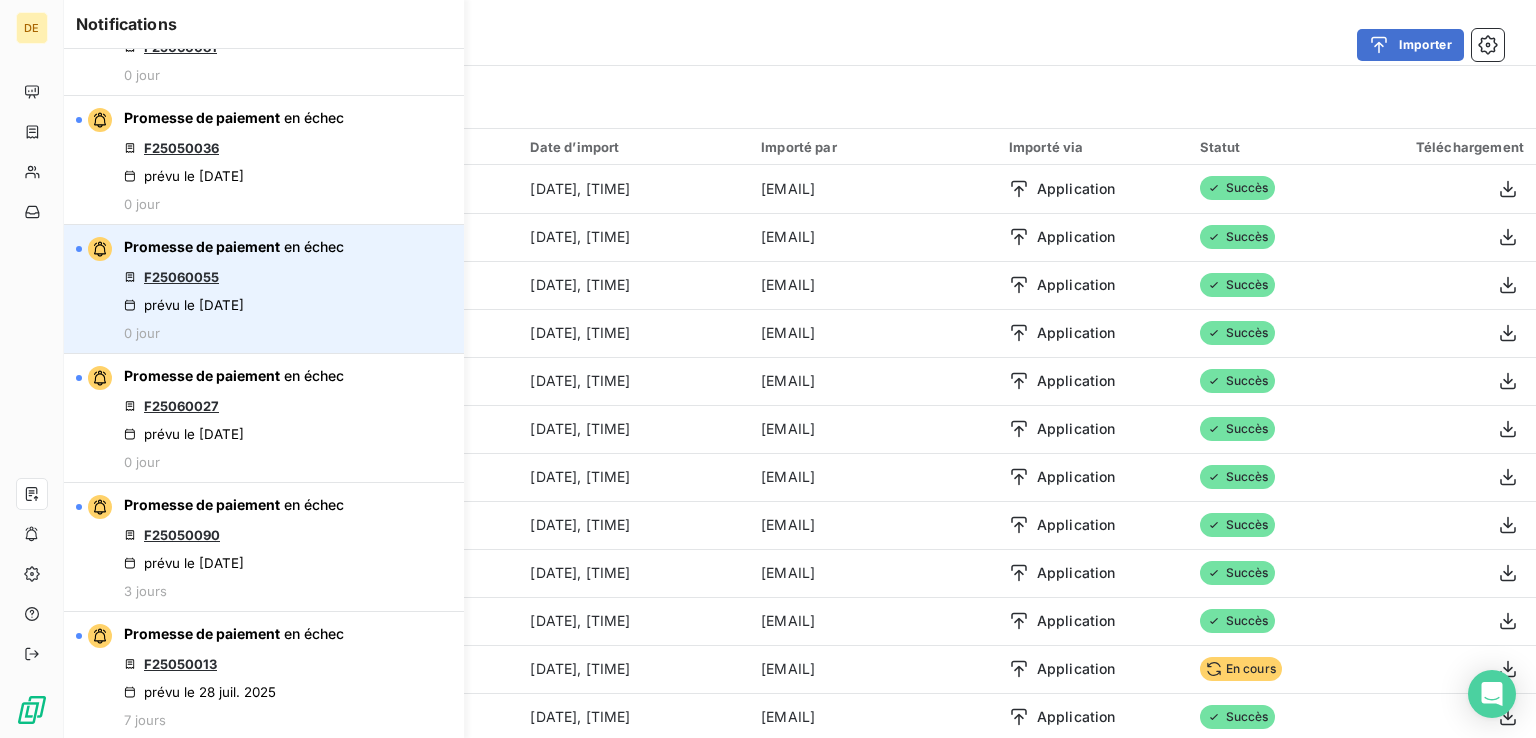 scroll, scrollTop: 0, scrollLeft: 0, axis: both 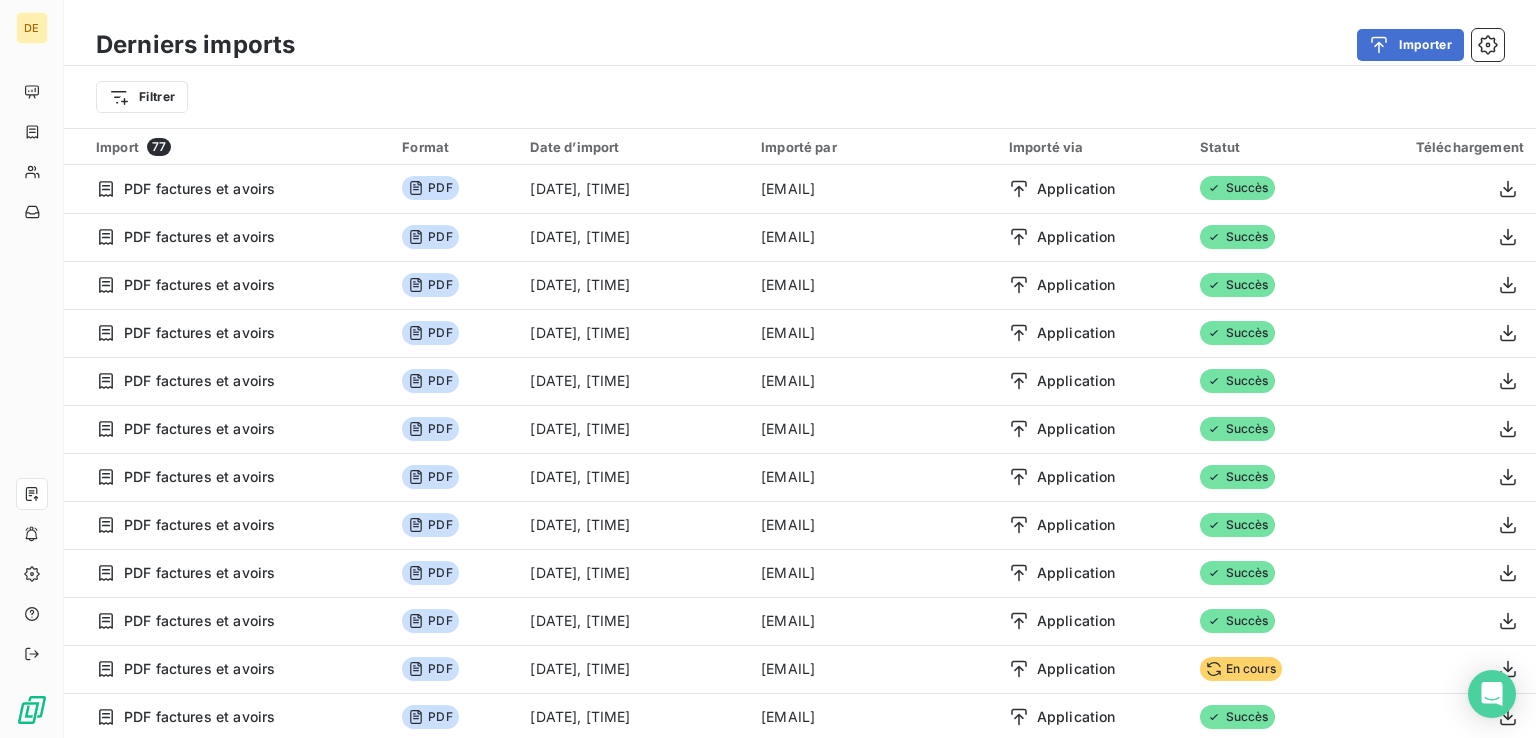 click on "Filtrer" at bounding box center [800, 97] 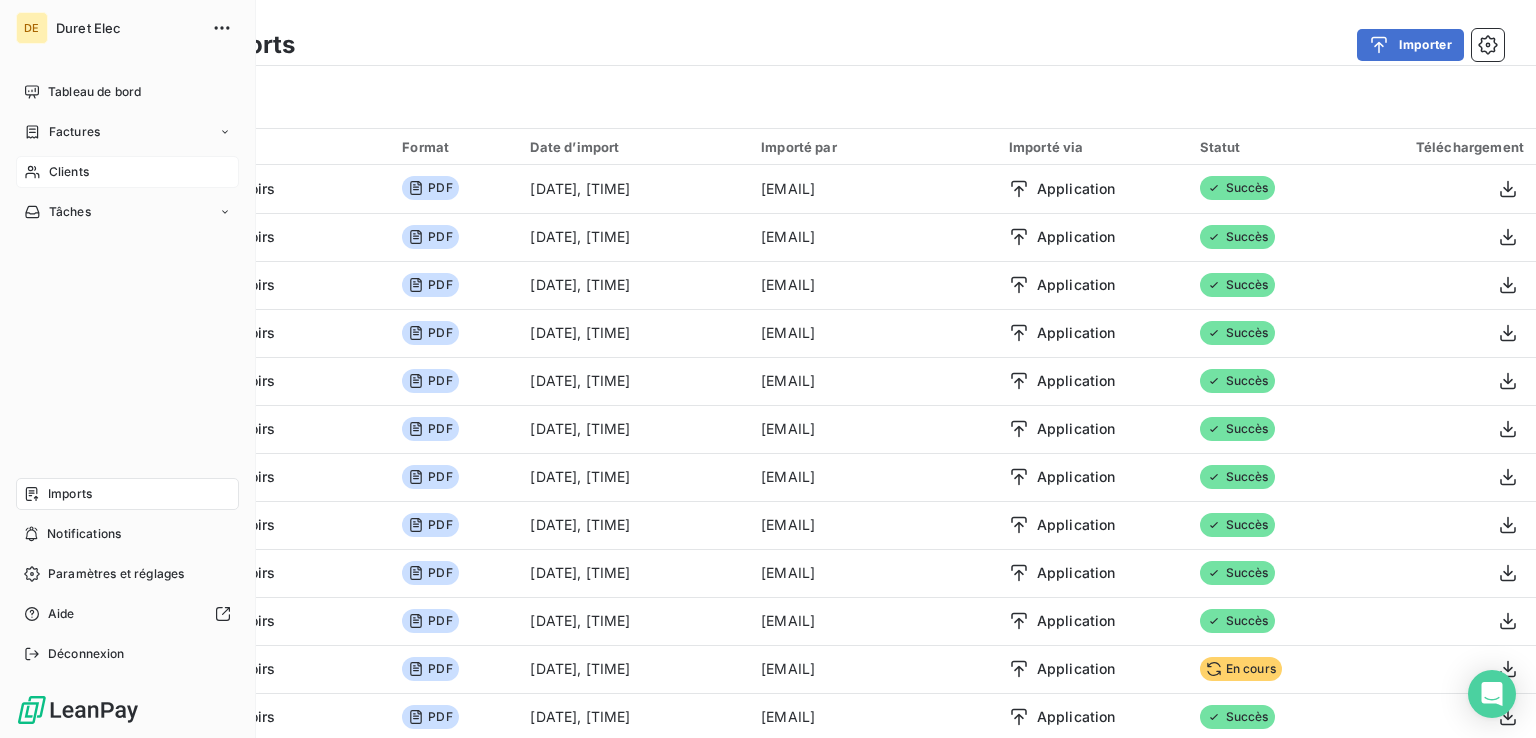 click on "Clients" at bounding box center (69, 172) 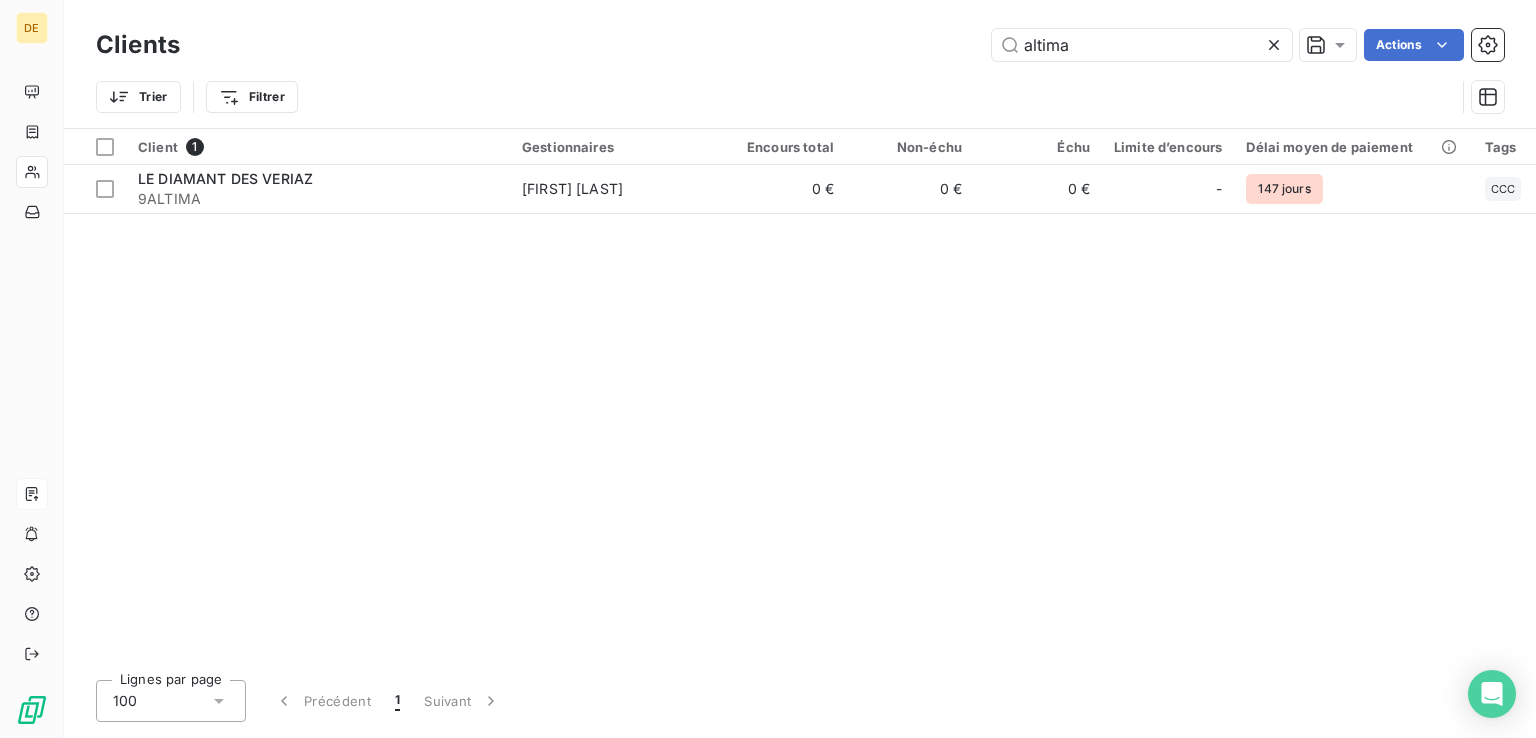 drag, startPoint x: 1104, startPoint y: 53, endPoint x: 932, endPoint y: 28, distance: 173.80736 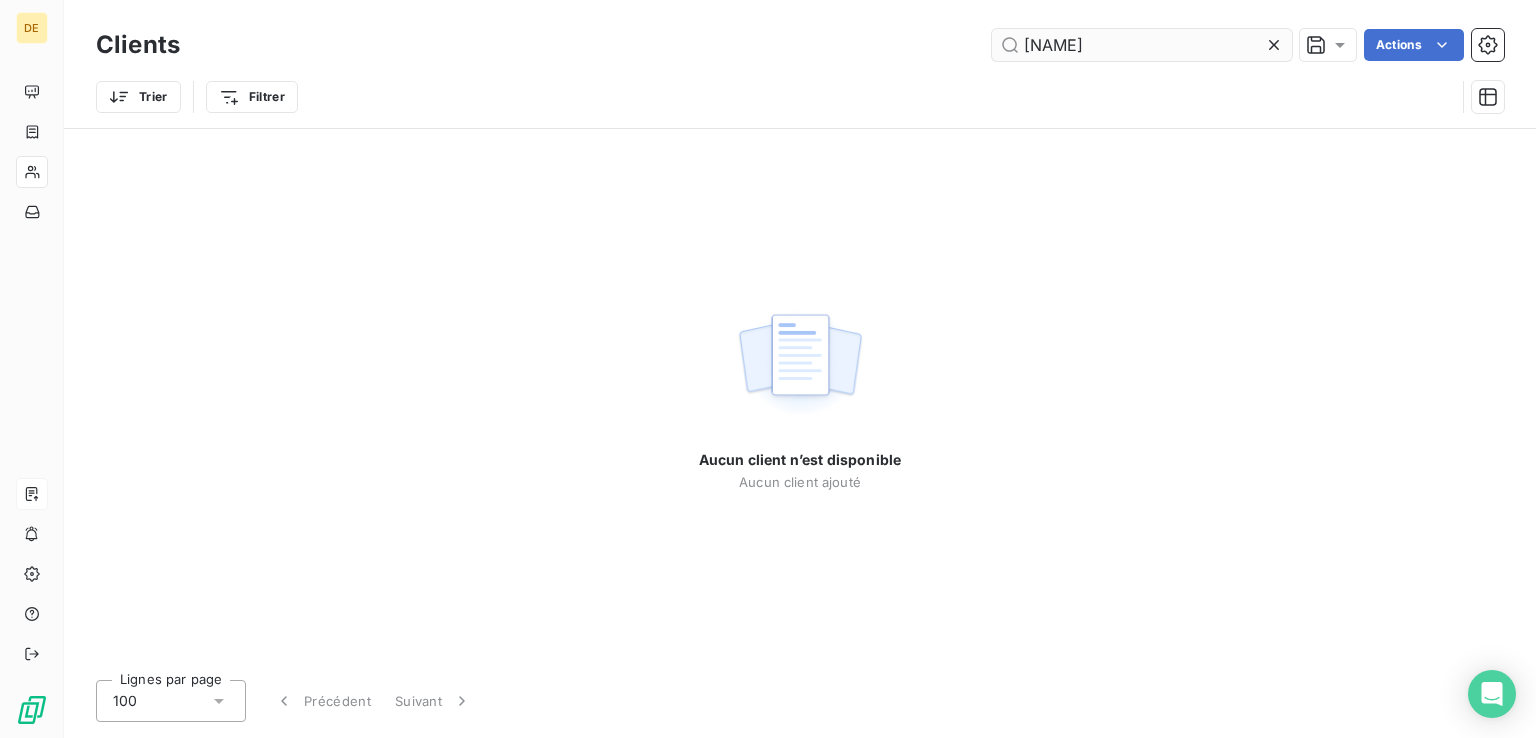 click on "[NAME]" at bounding box center (1142, 45) 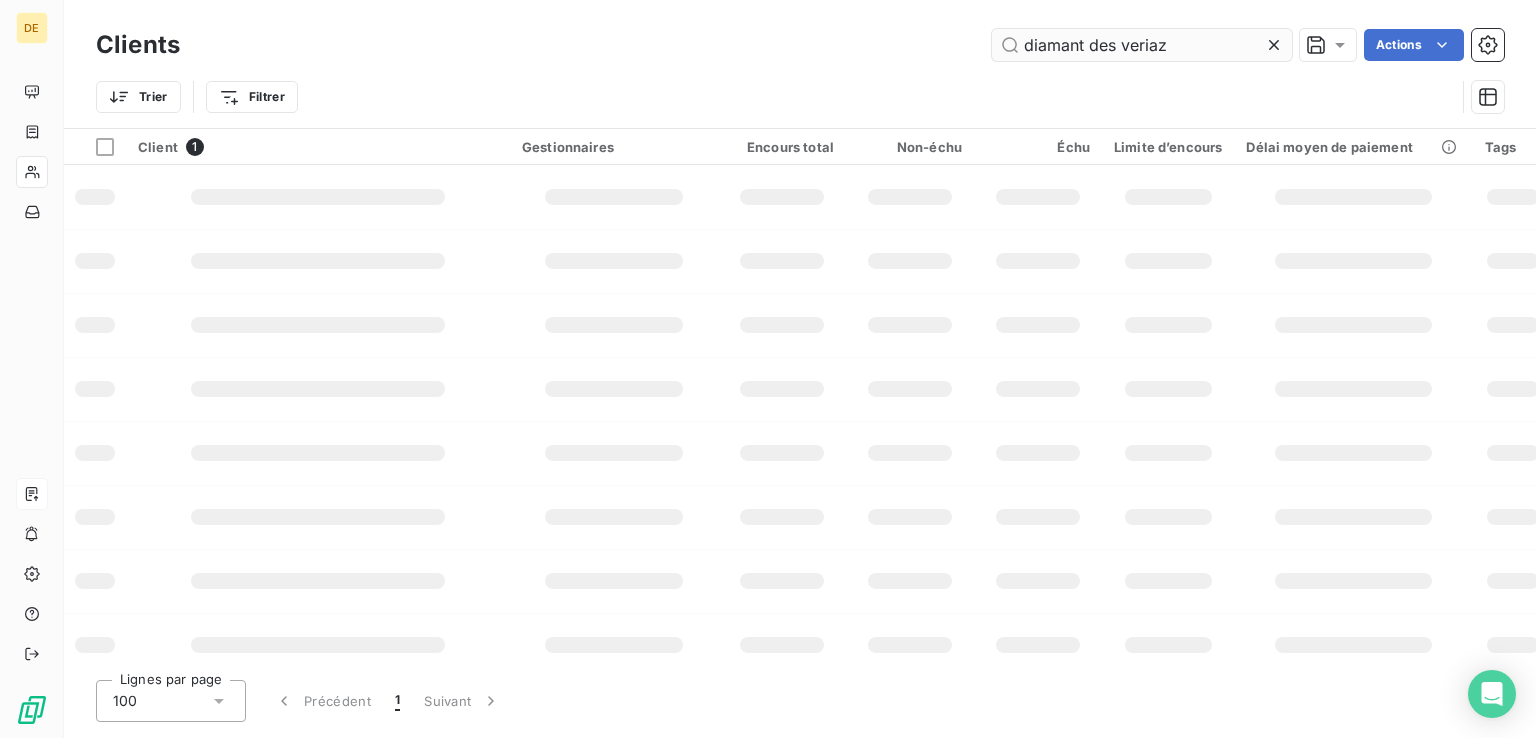 type on "diamant des veriaz" 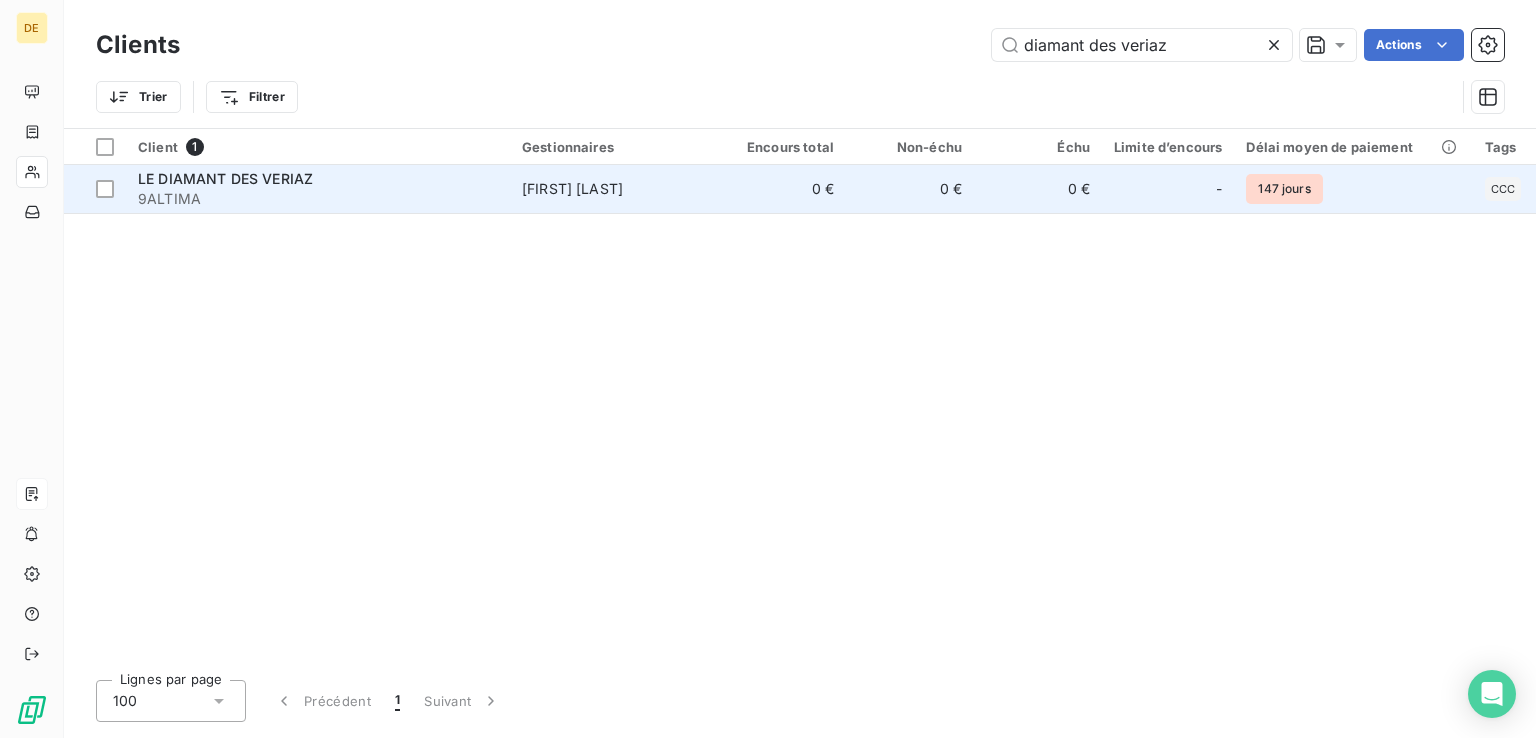 click on "CCC" at bounding box center [1503, 189] 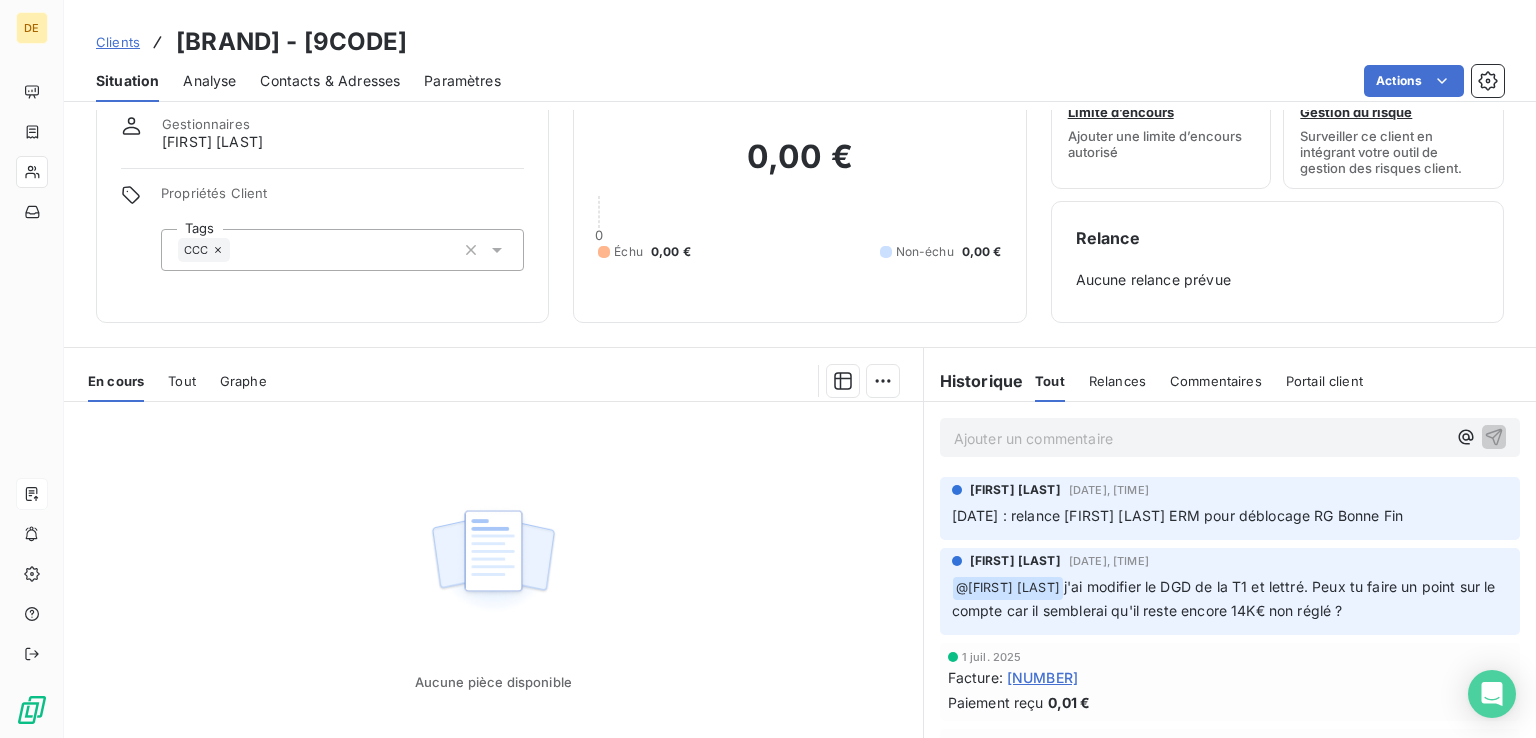 scroll, scrollTop: 100, scrollLeft: 0, axis: vertical 